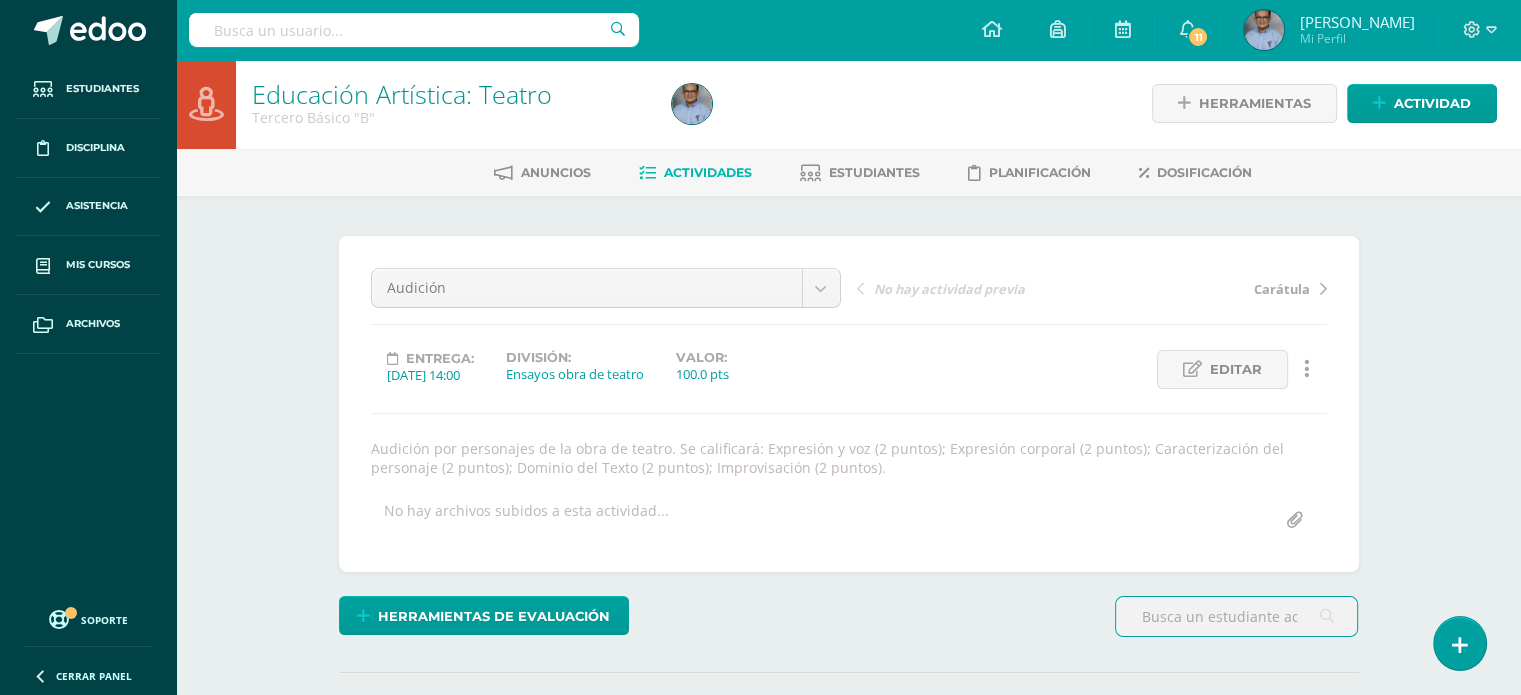 scroll, scrollTop: 0, scrollLeft: 0, axis: both 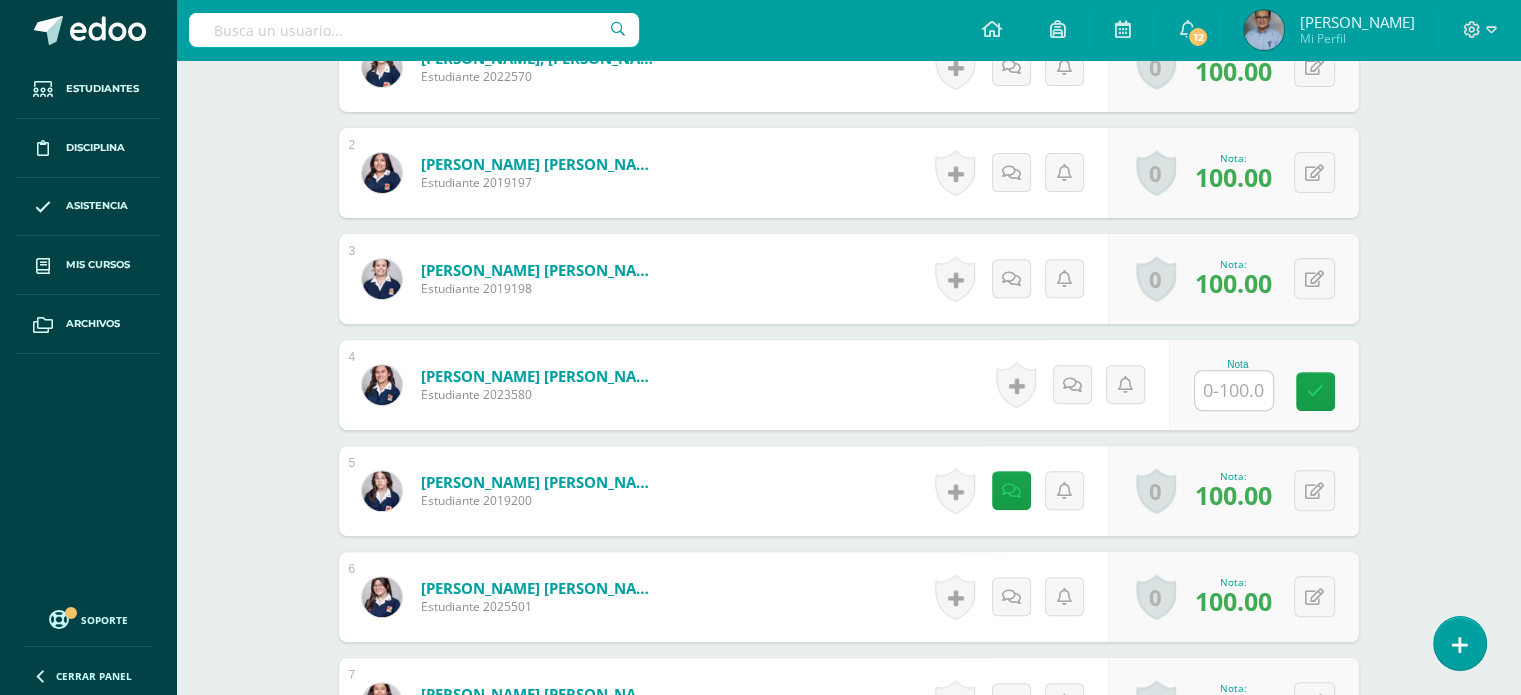 click at bounding box center [1234, 390] 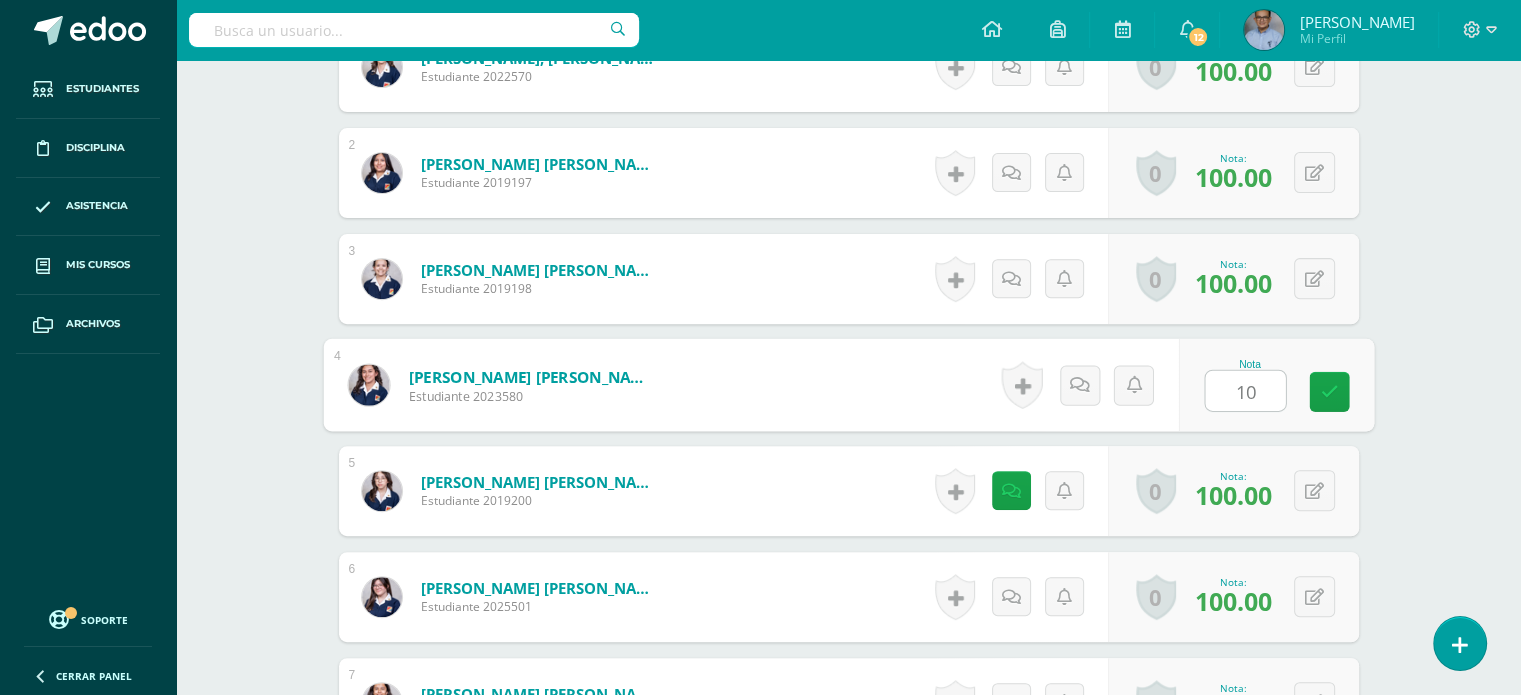 type on "100" 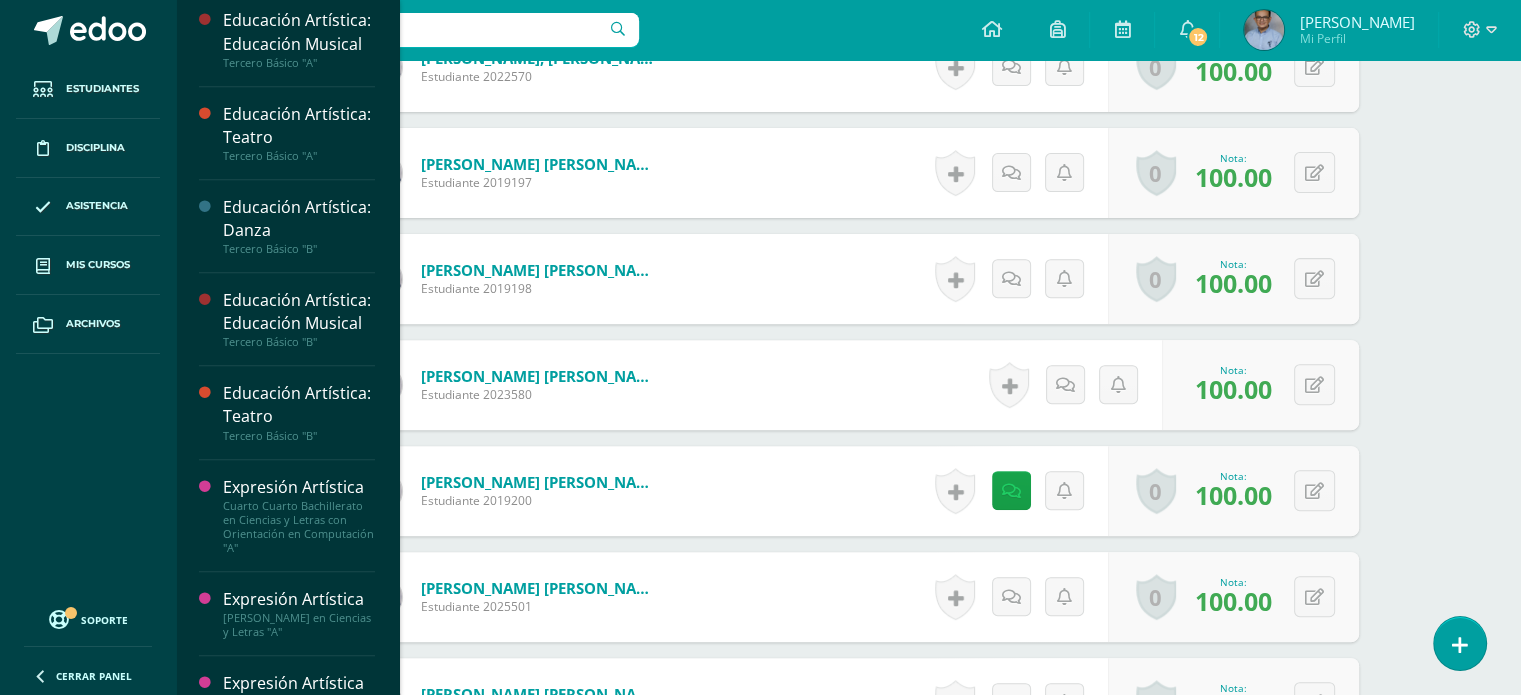 scroll, scrollTop: 1420, scrollLeft: 0, axis: vertical 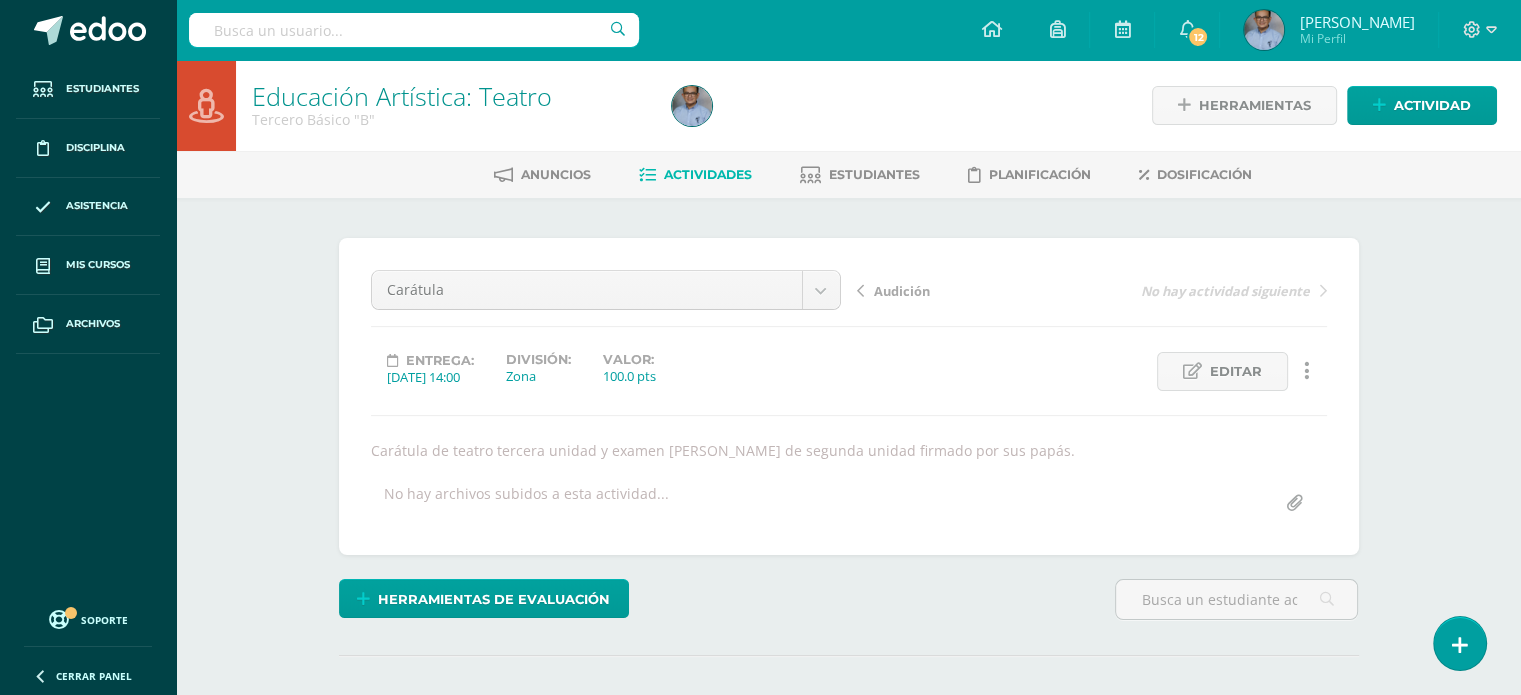 click on "Audición" at bounding box center (902, 291) 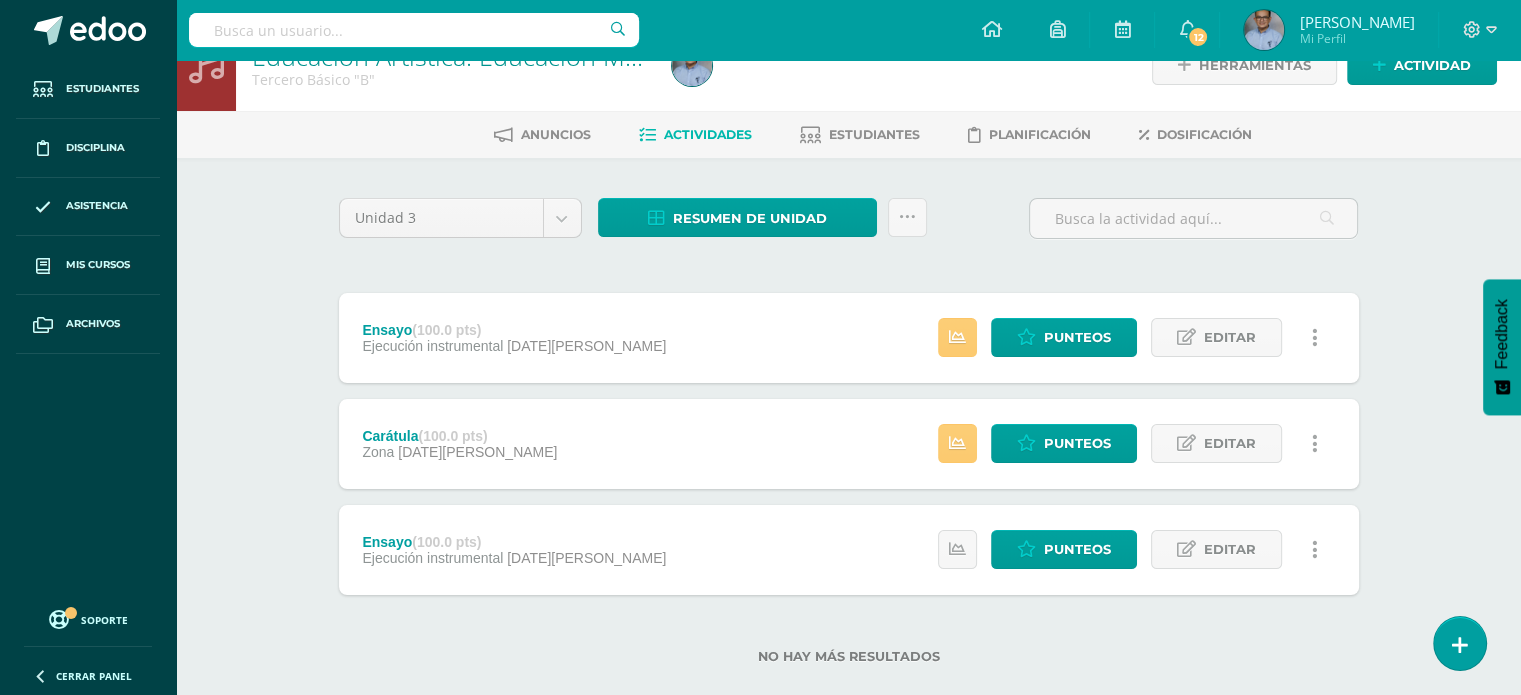 scroll, scrollTop: 72, scrollLeft: 0, axis: vertical 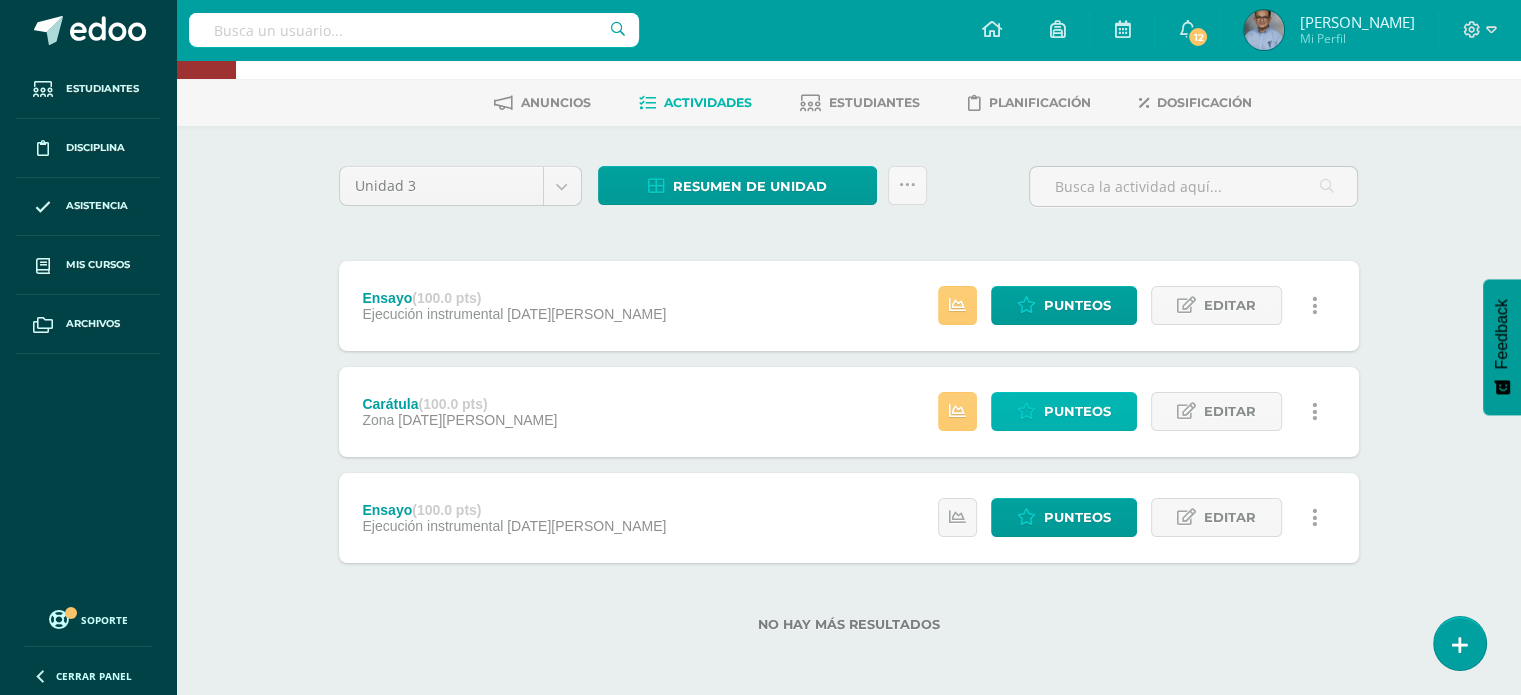click on "Punteos" at bounding box center (1077, 411) 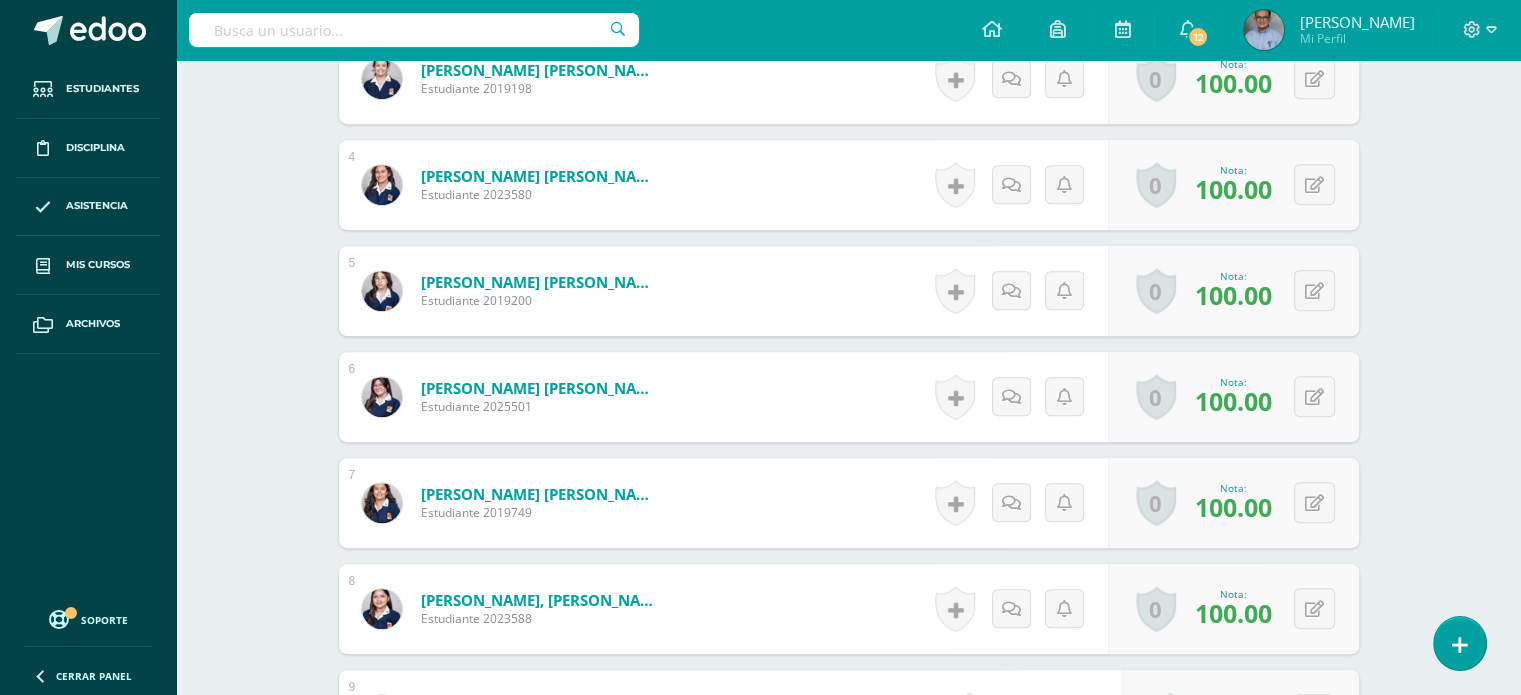scroll, scrollTop: 893, scrollLeft: 0, axis: vertical 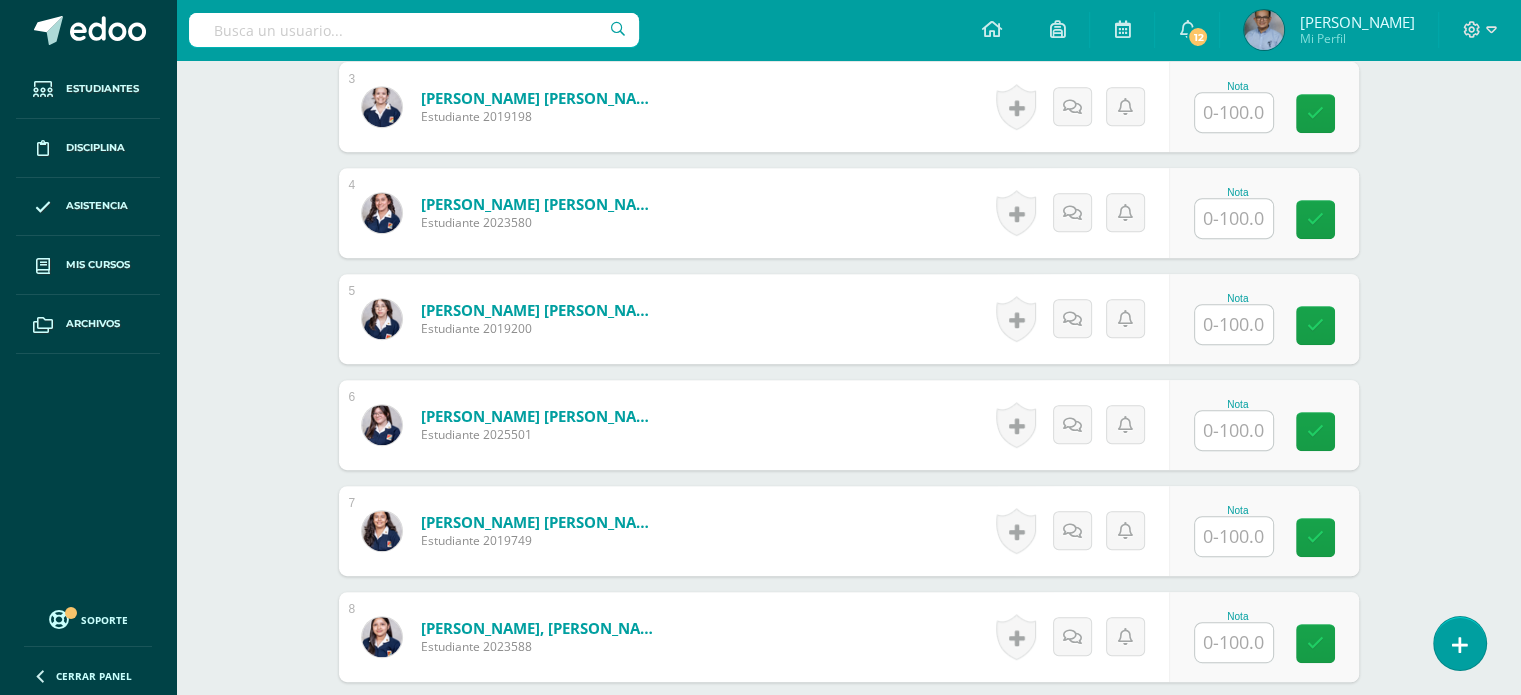 click at bounding box center [1234, 430] 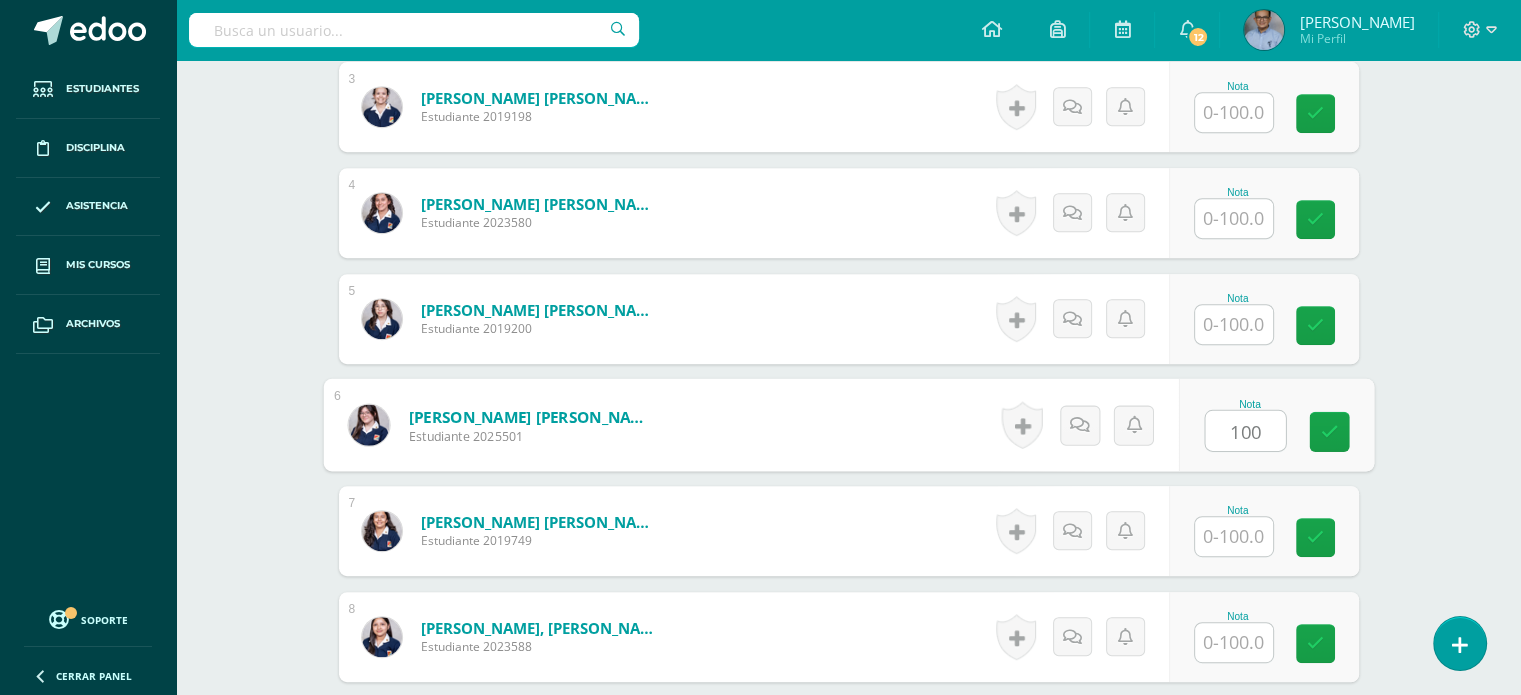 type on "100" 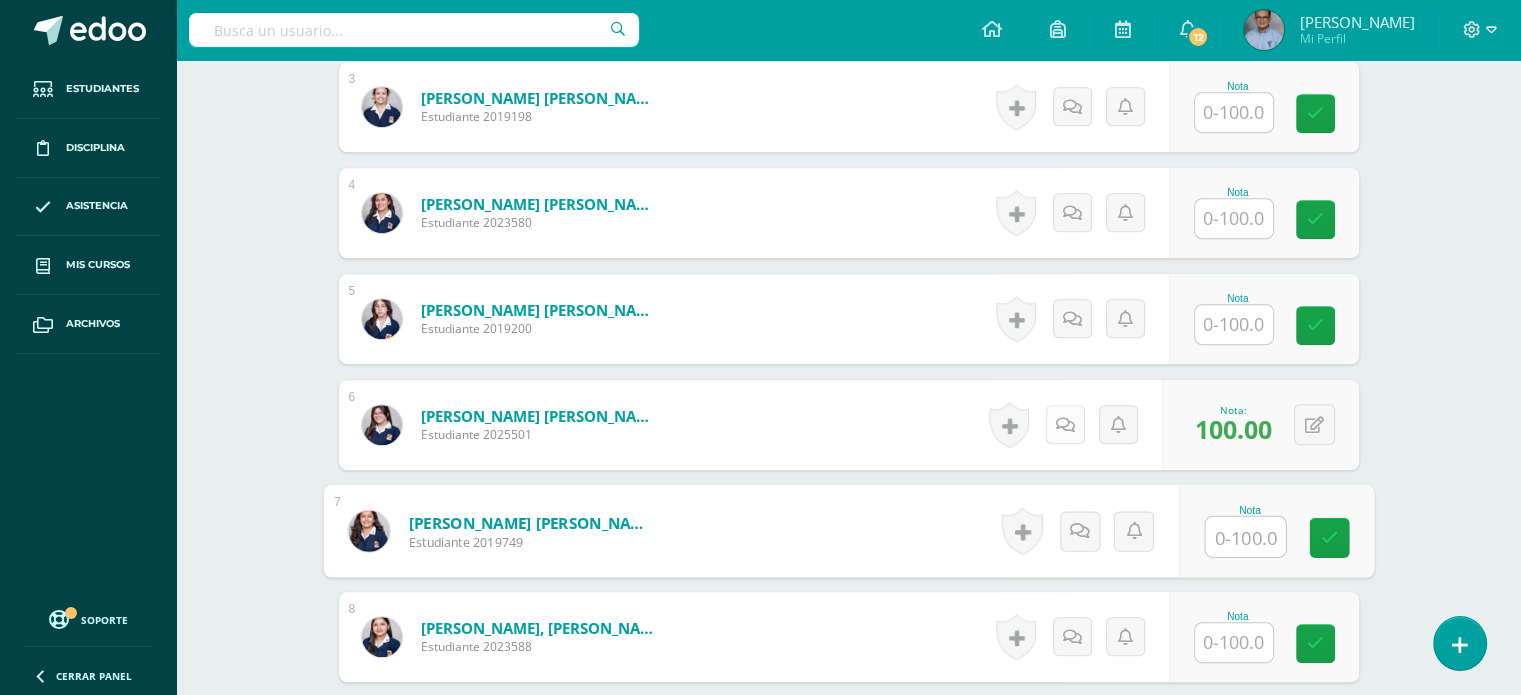 click at bounding box center [1065, 424] 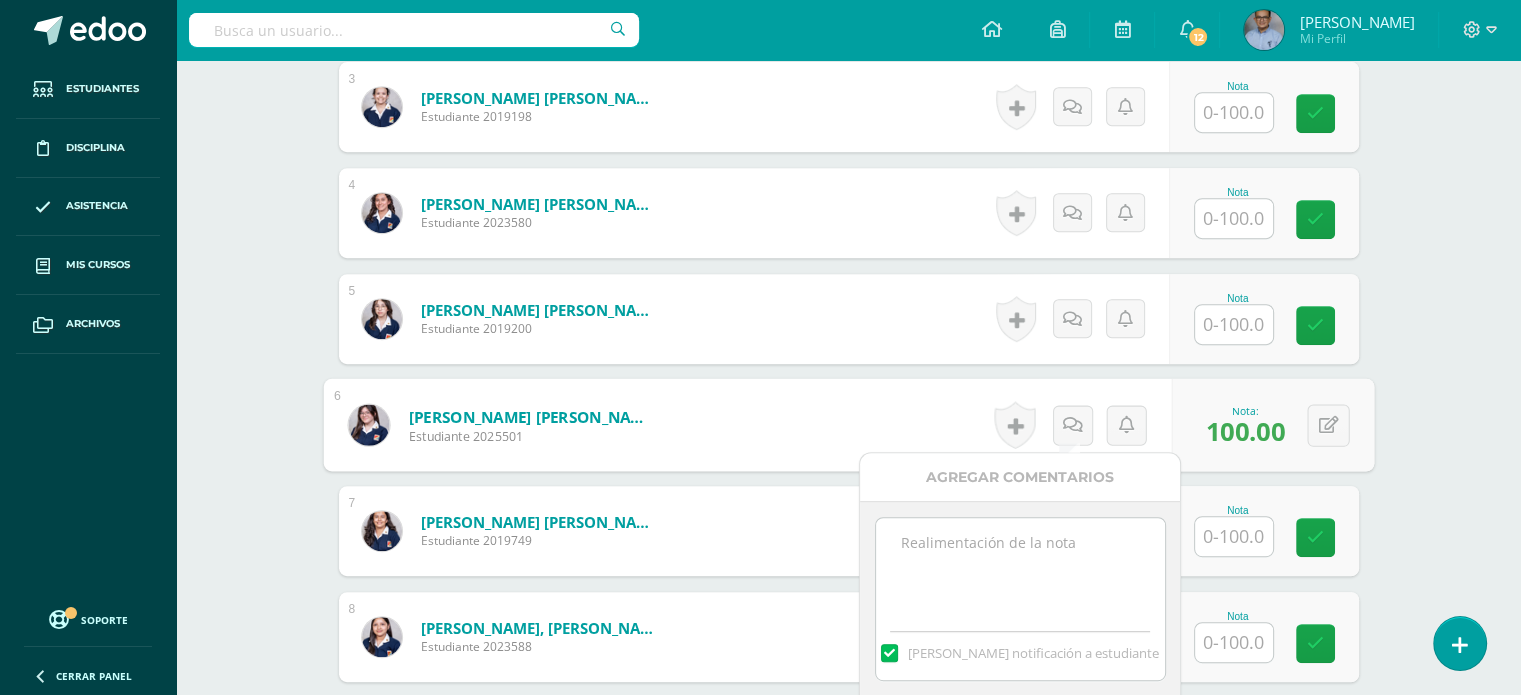 click at bounding box center [1020, 568] 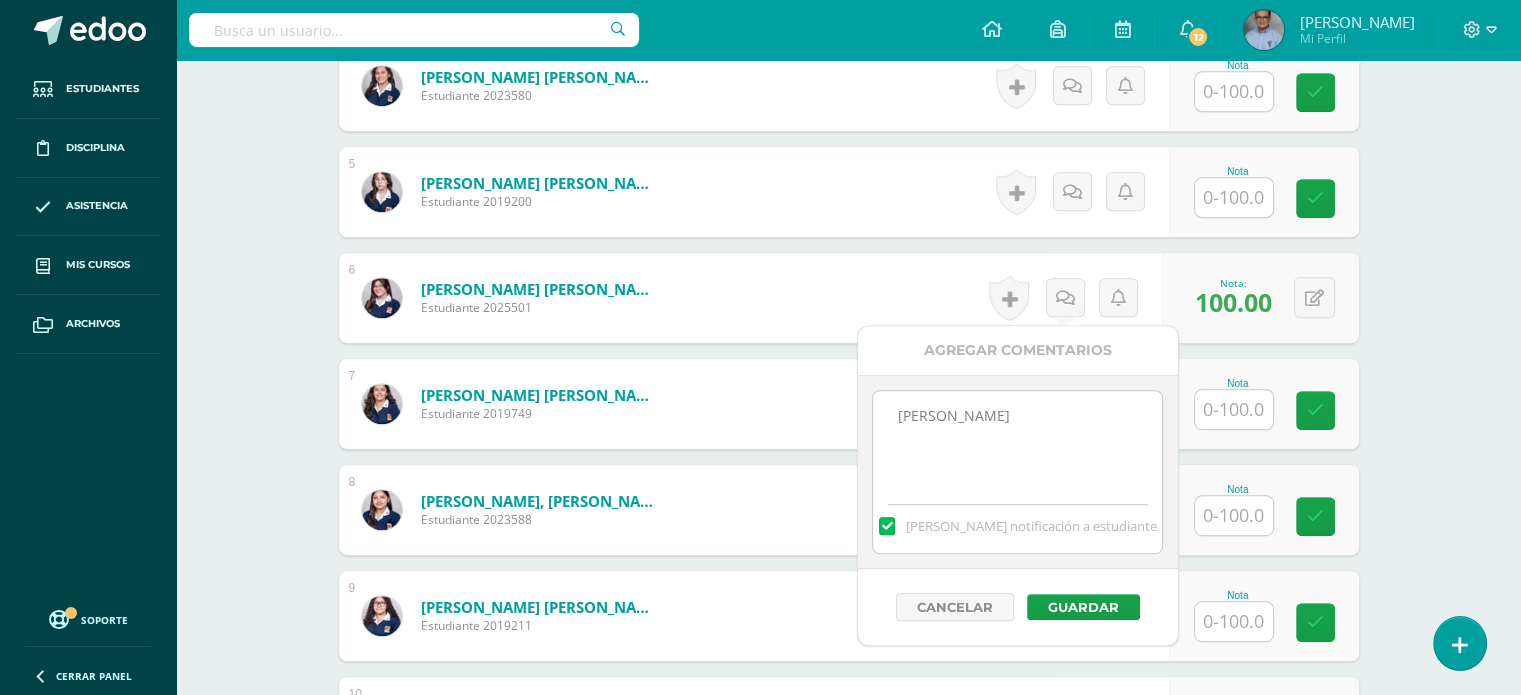 scroll, scrollTop: 1011, scrollLeft: 0, axis: vertical 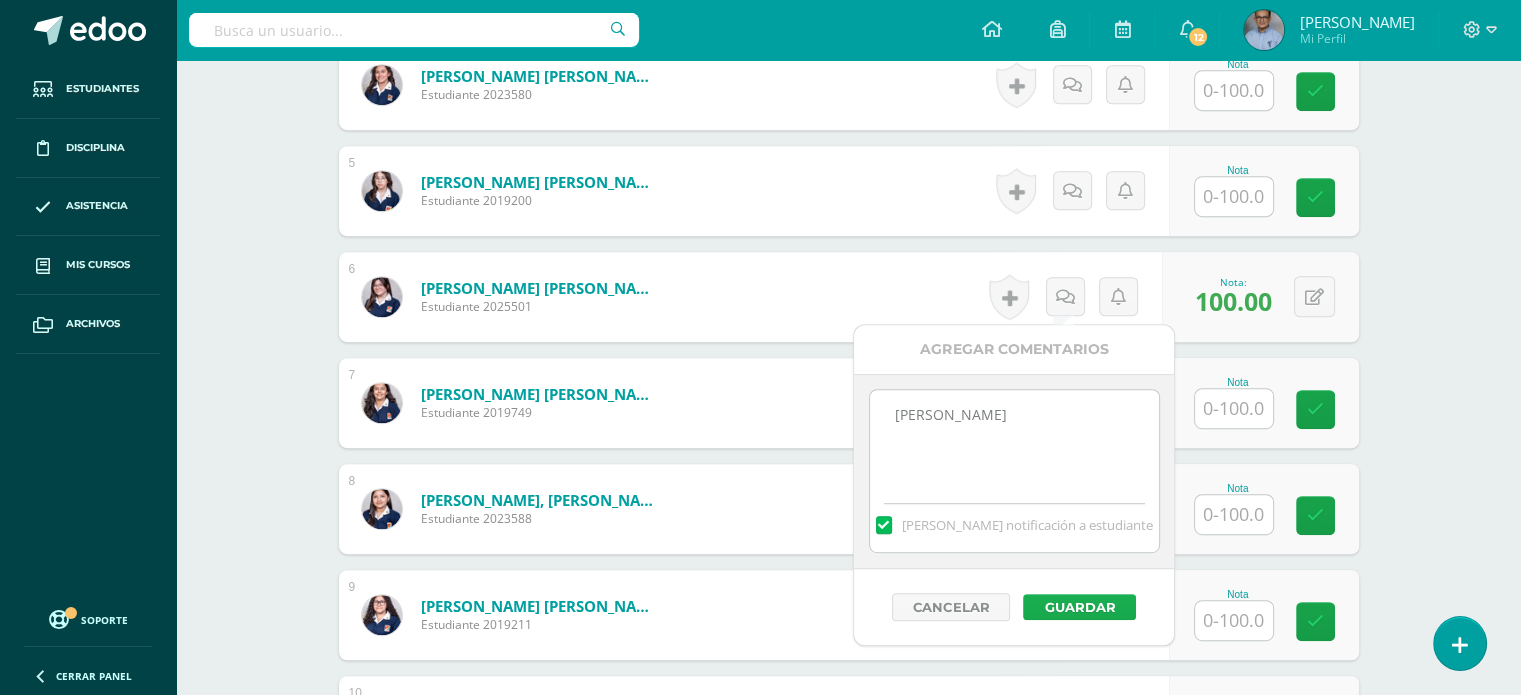 type on "[PERSON_NAME]" 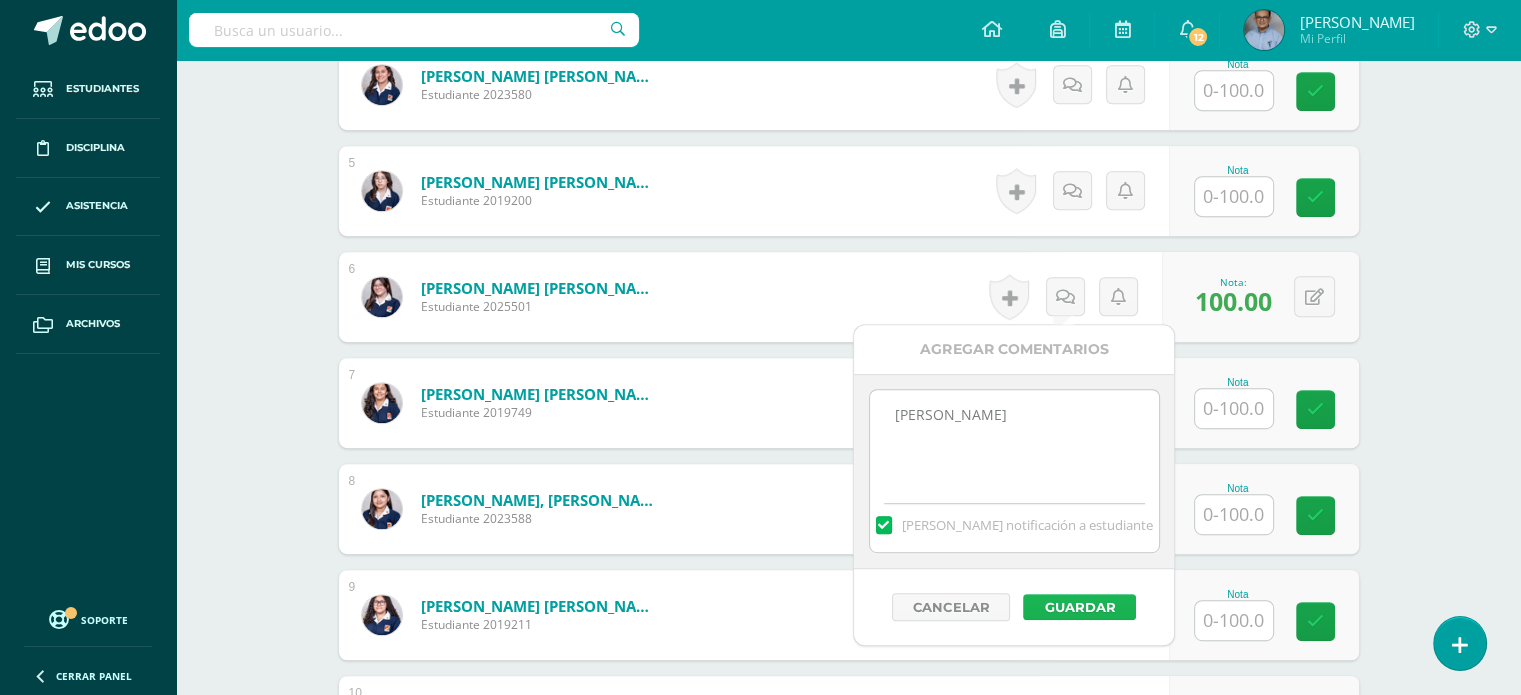 click on "Guardar" at bounding box center (1079, 607) 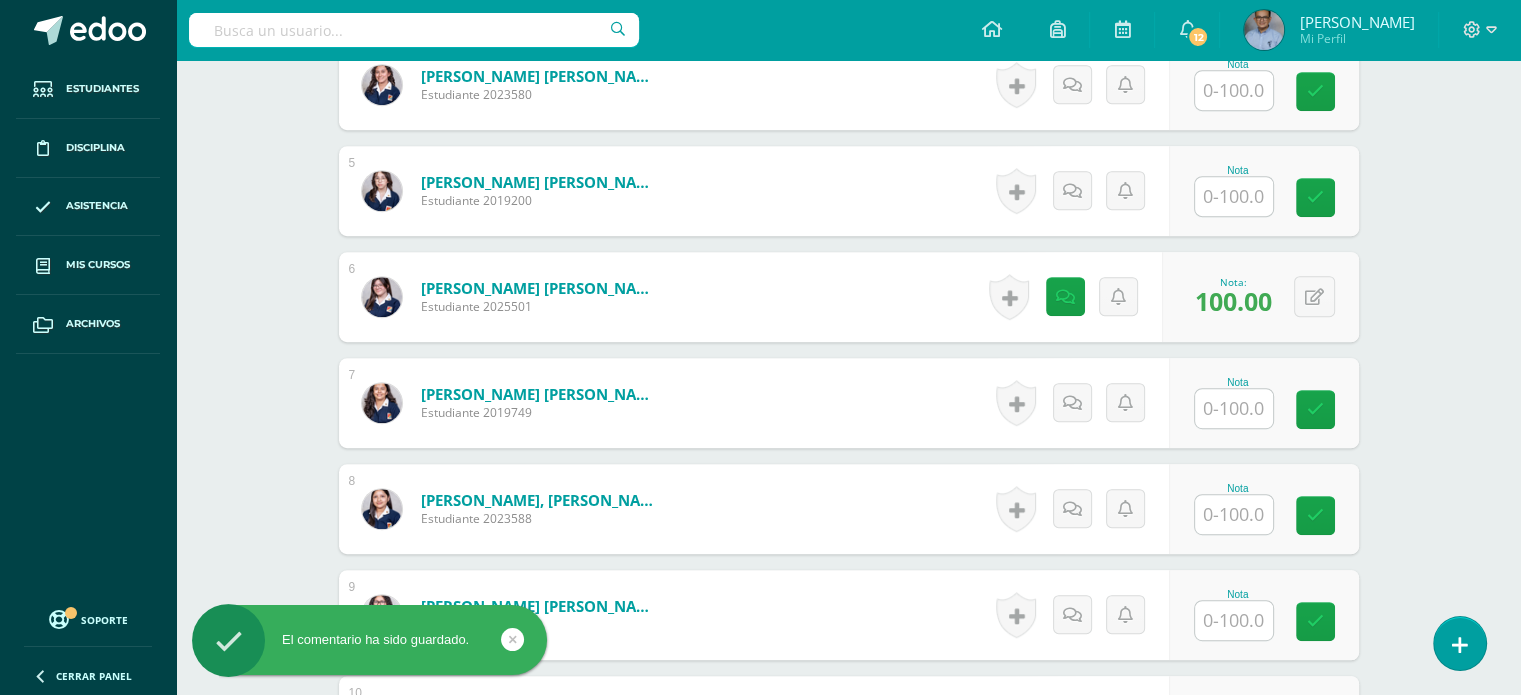 click at bounding box center [1234, 408] 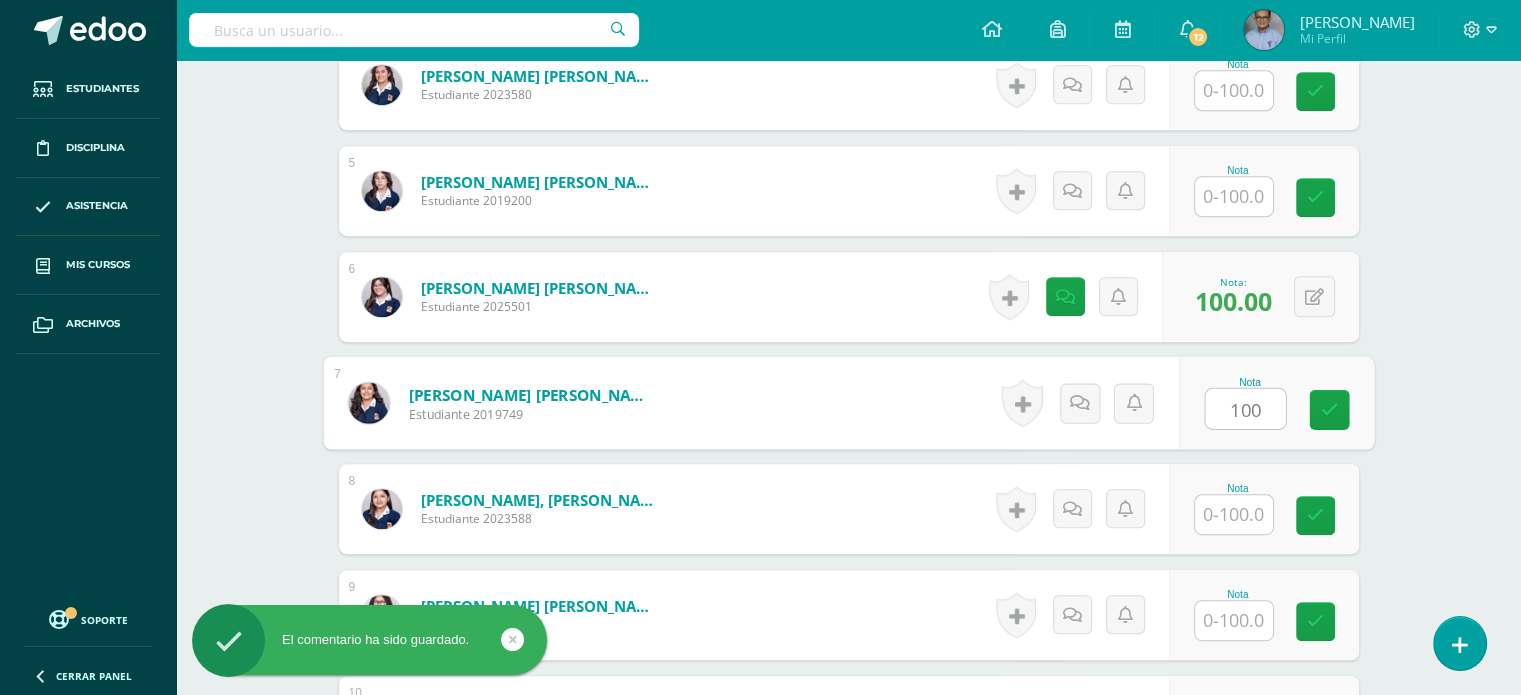 type on "100" 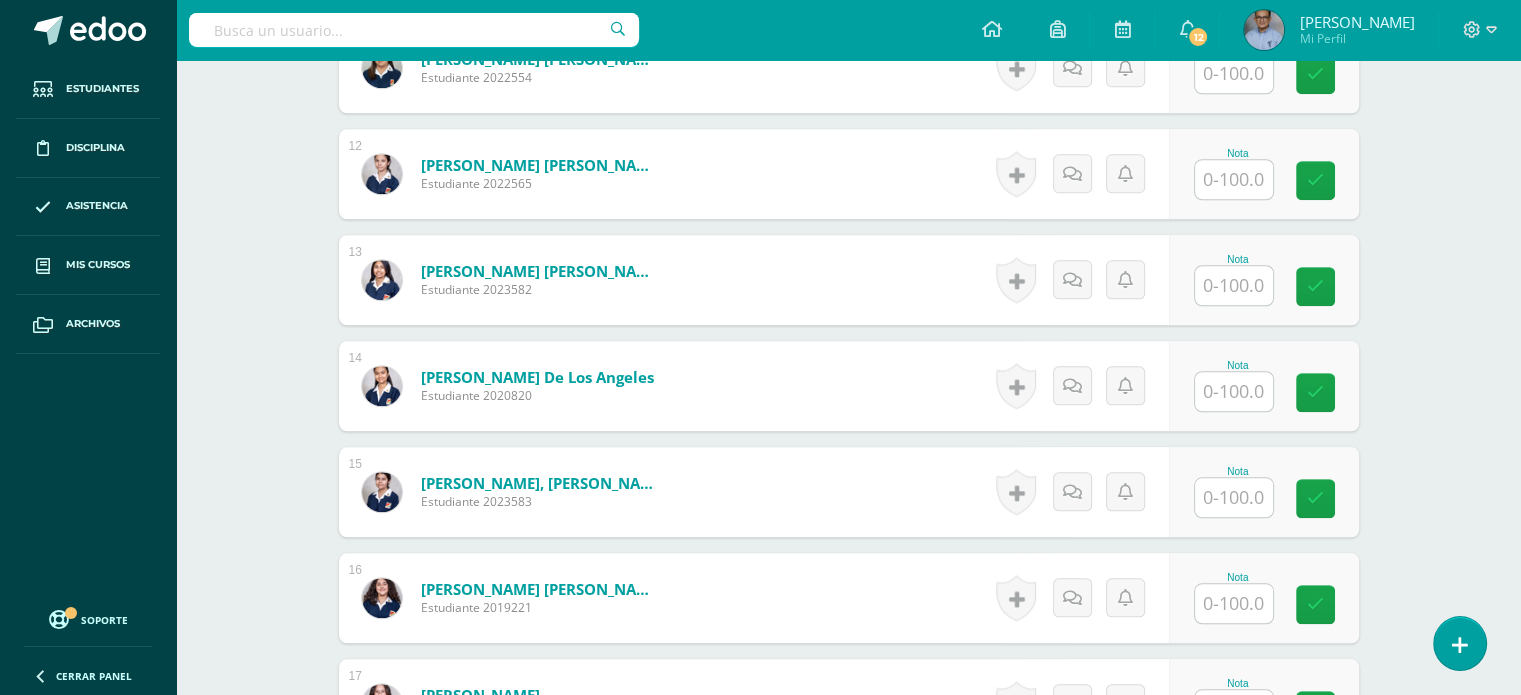scroll, scrollTop: 1771, scrollLeft: 0, axis: vertical 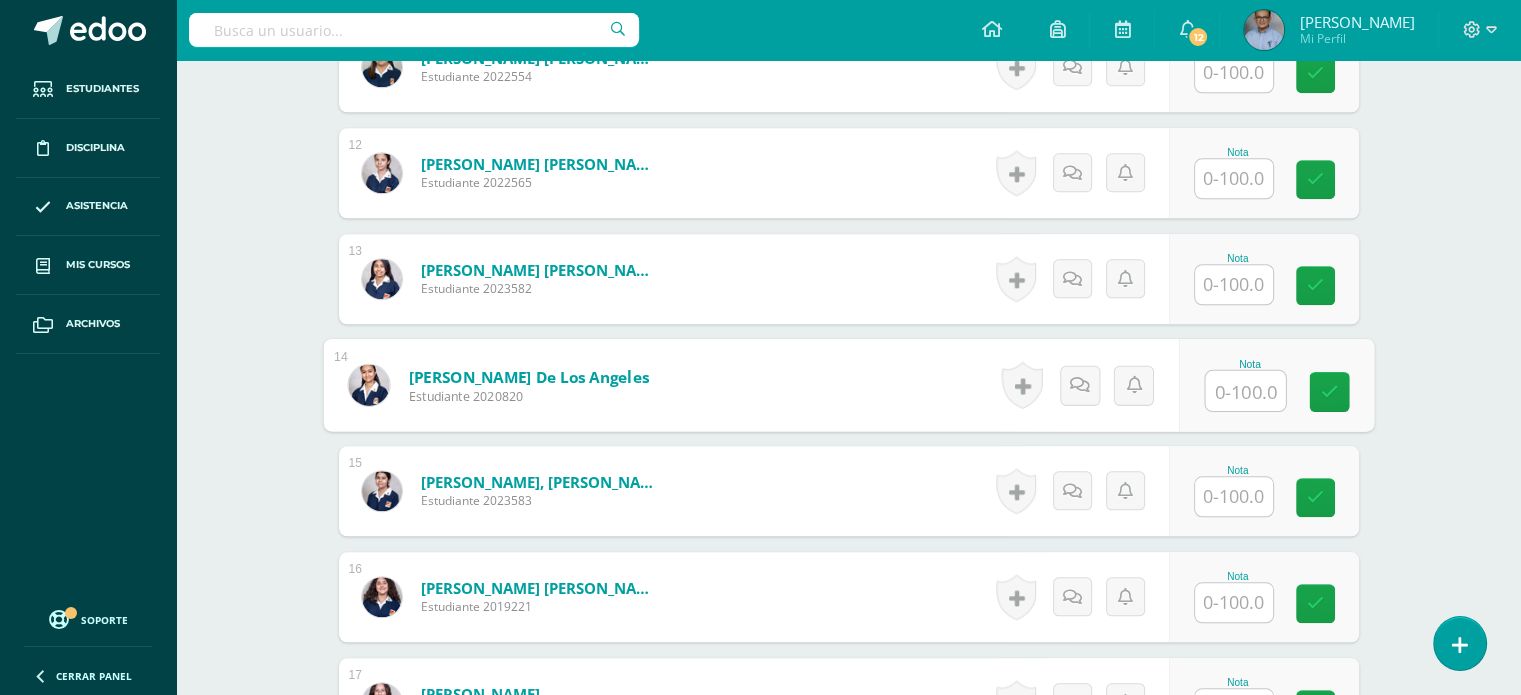 click at bounding box center [1245, 391] 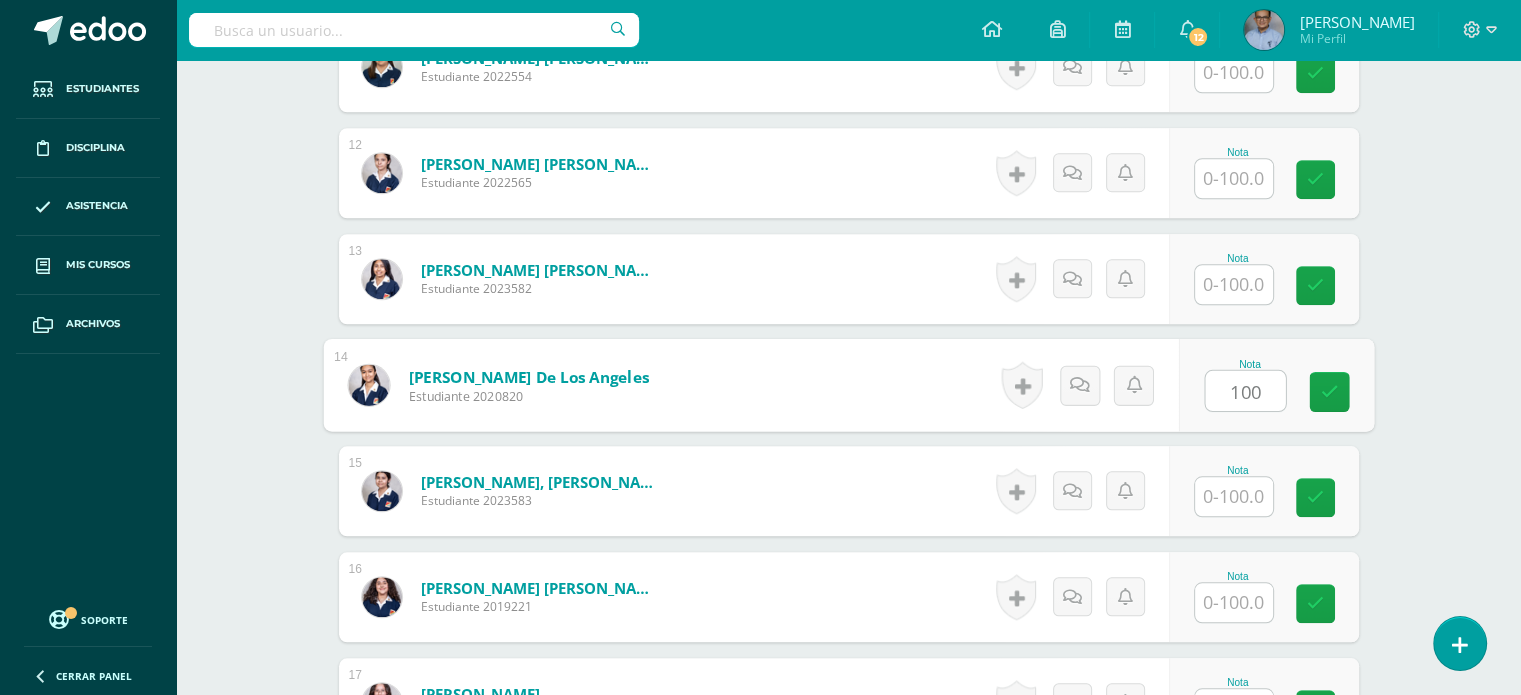 type on "100" 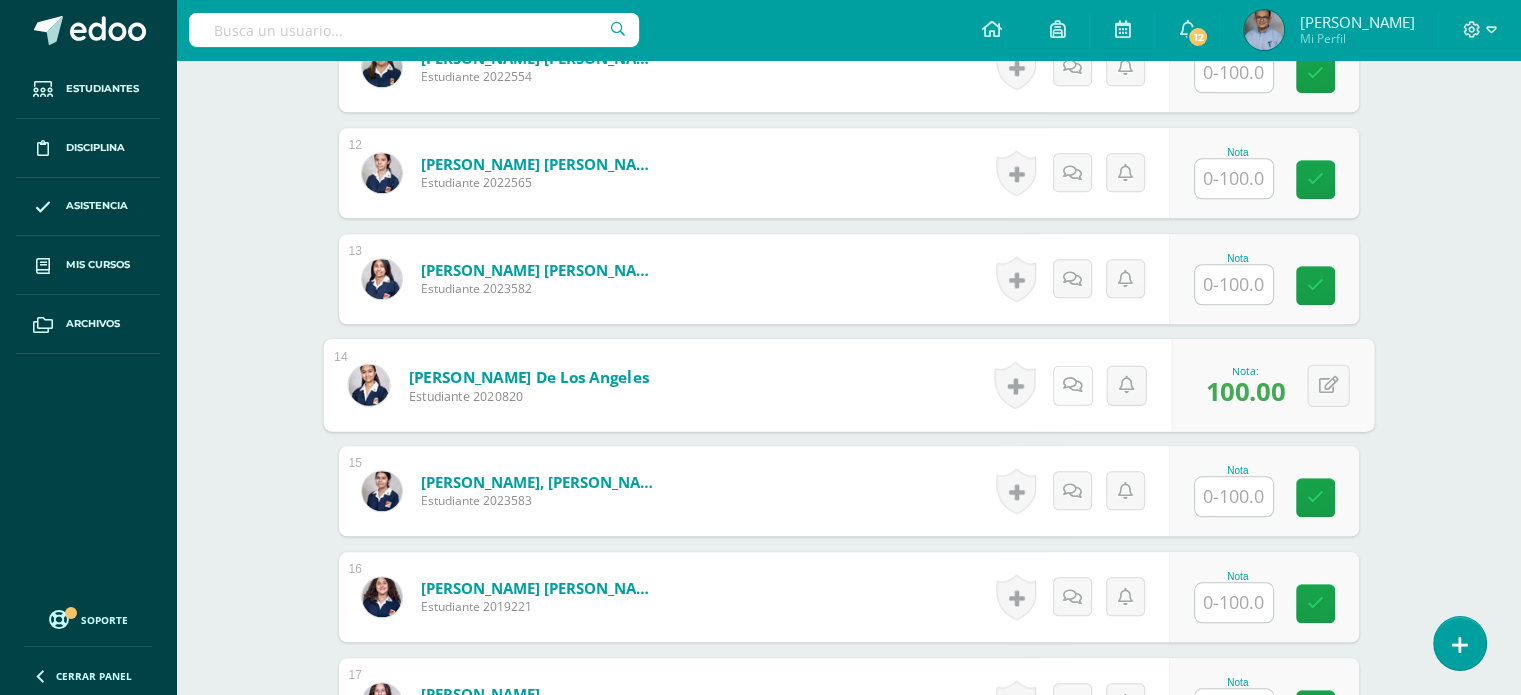 click at bounding box center [1072, 385] 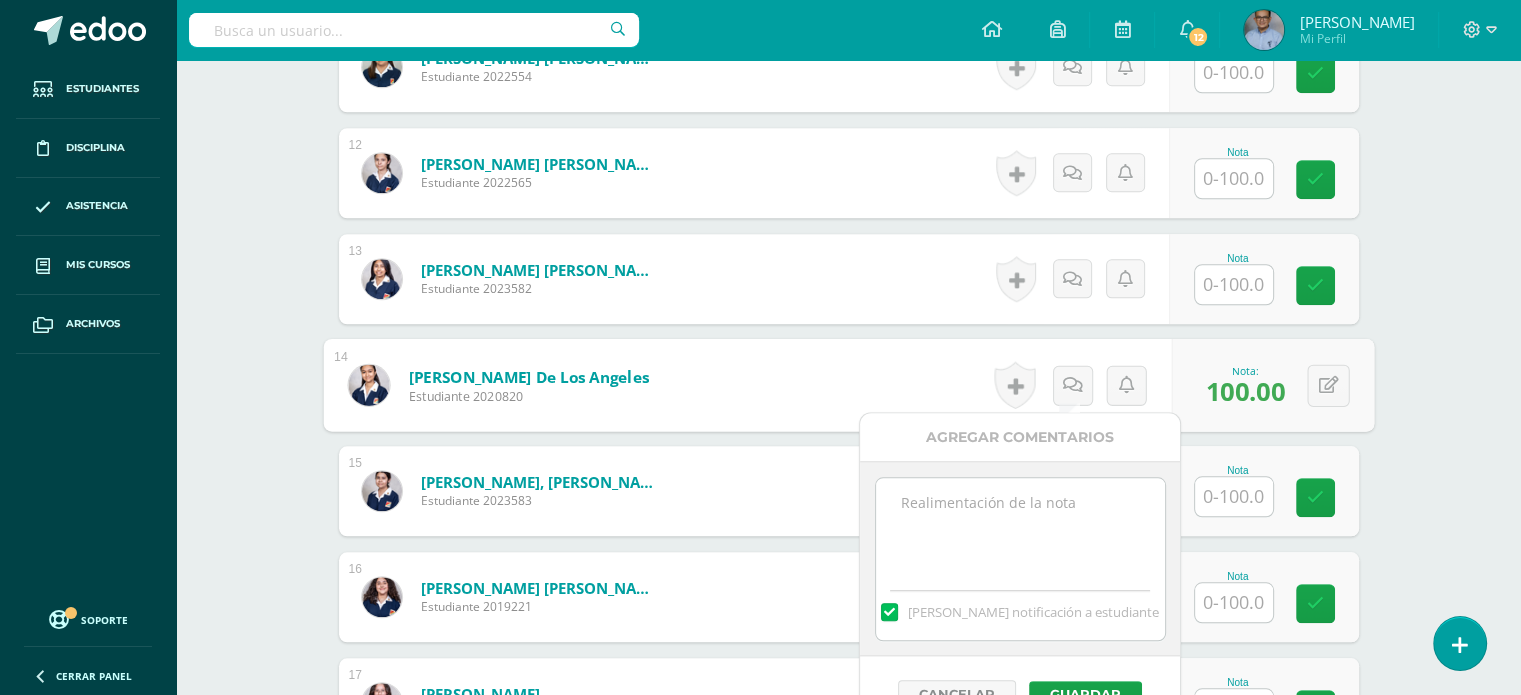 click at bounding box center [1020, 528] 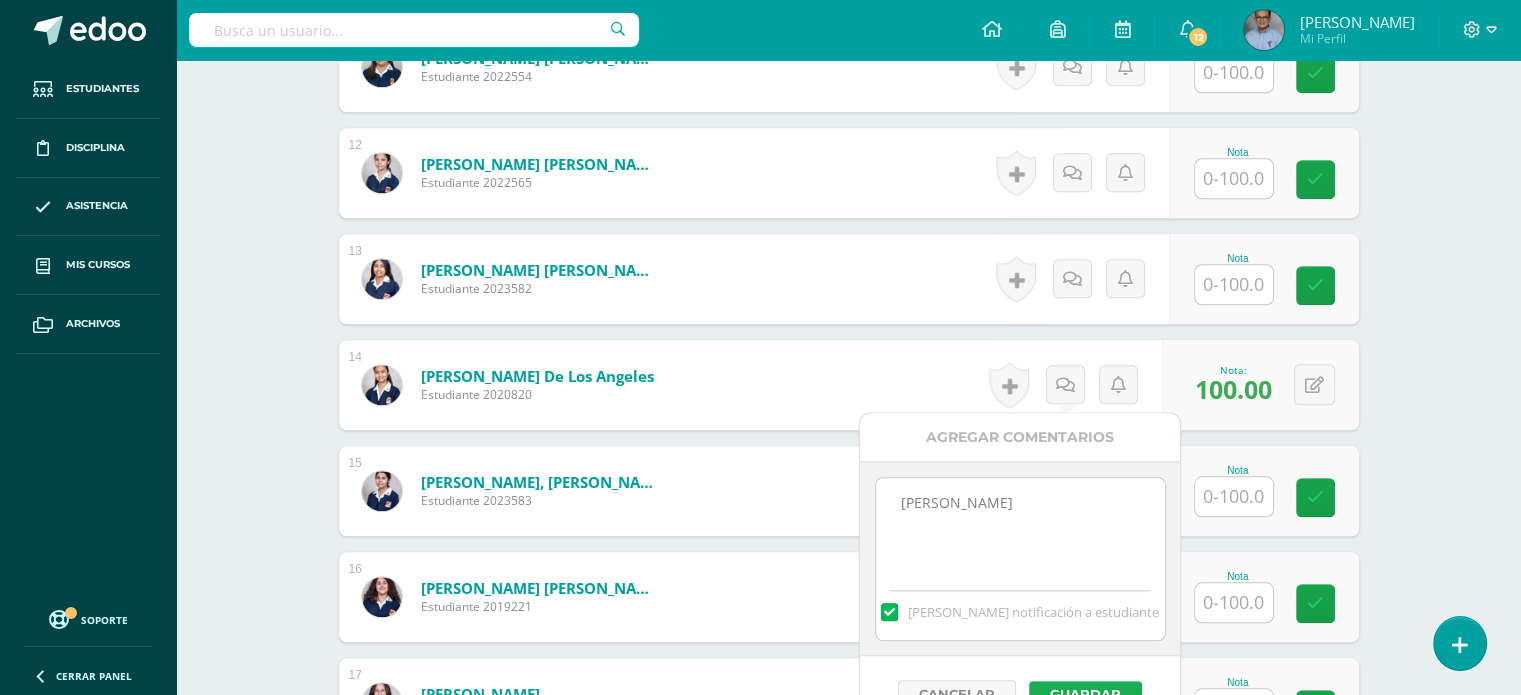type on "[PERSON_NAME]" 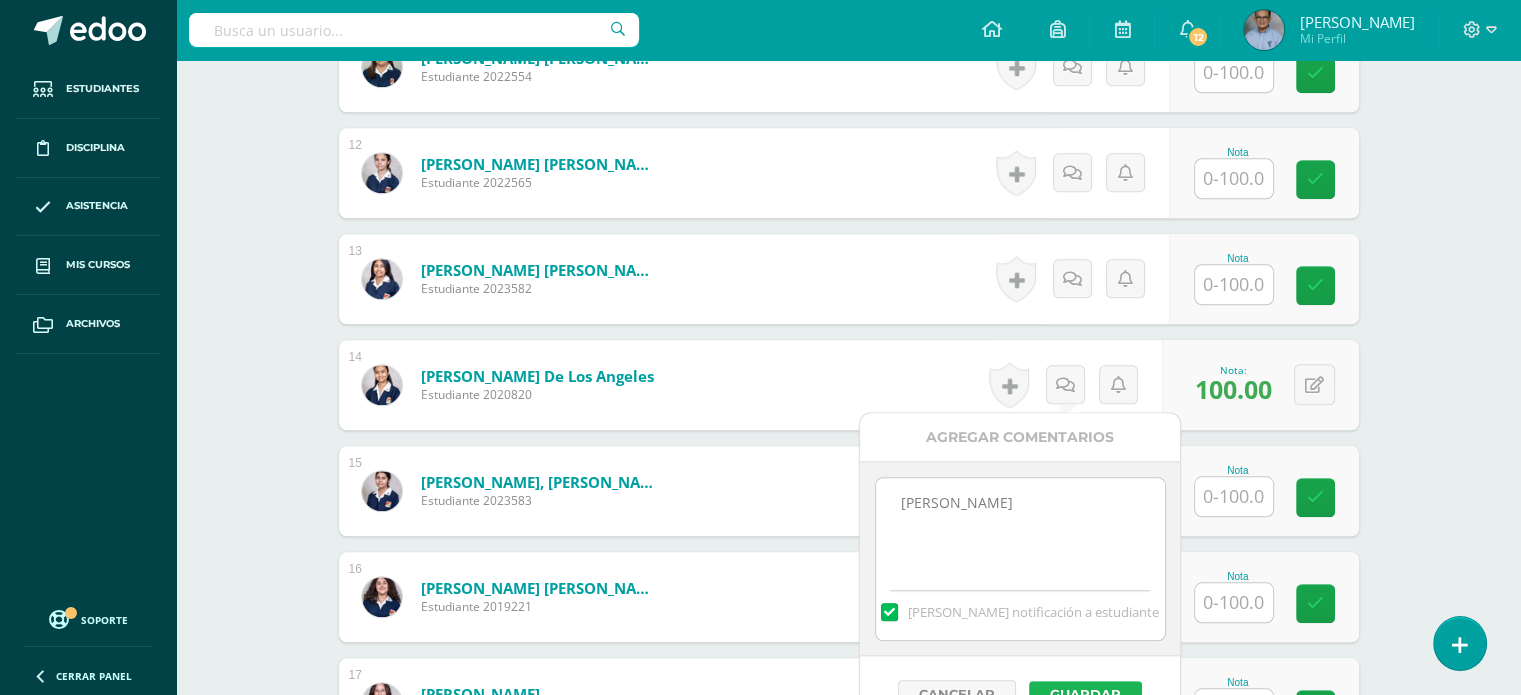 click on "Guardar" at bounding box center [1085, 694] 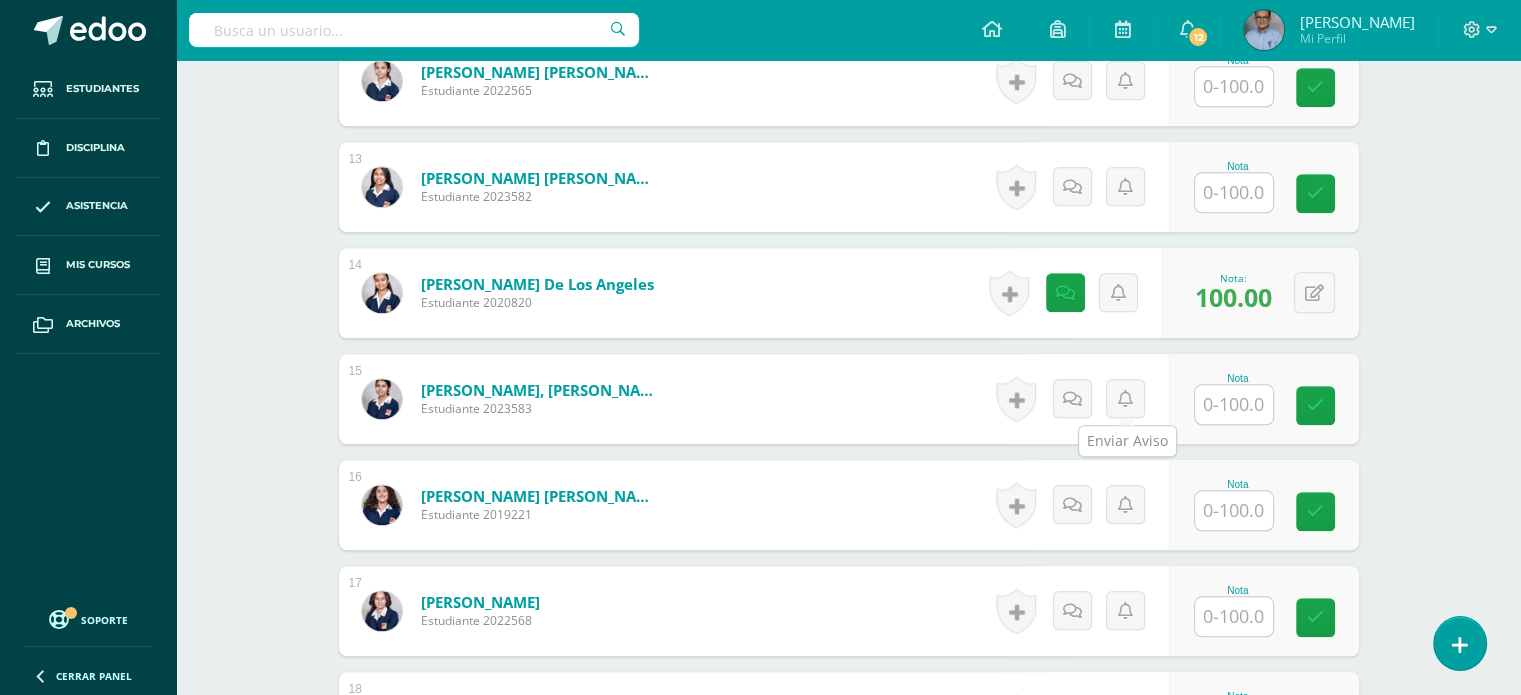 scroll, scrollTop: 1862, scrollLeft: 0, axis: vertical 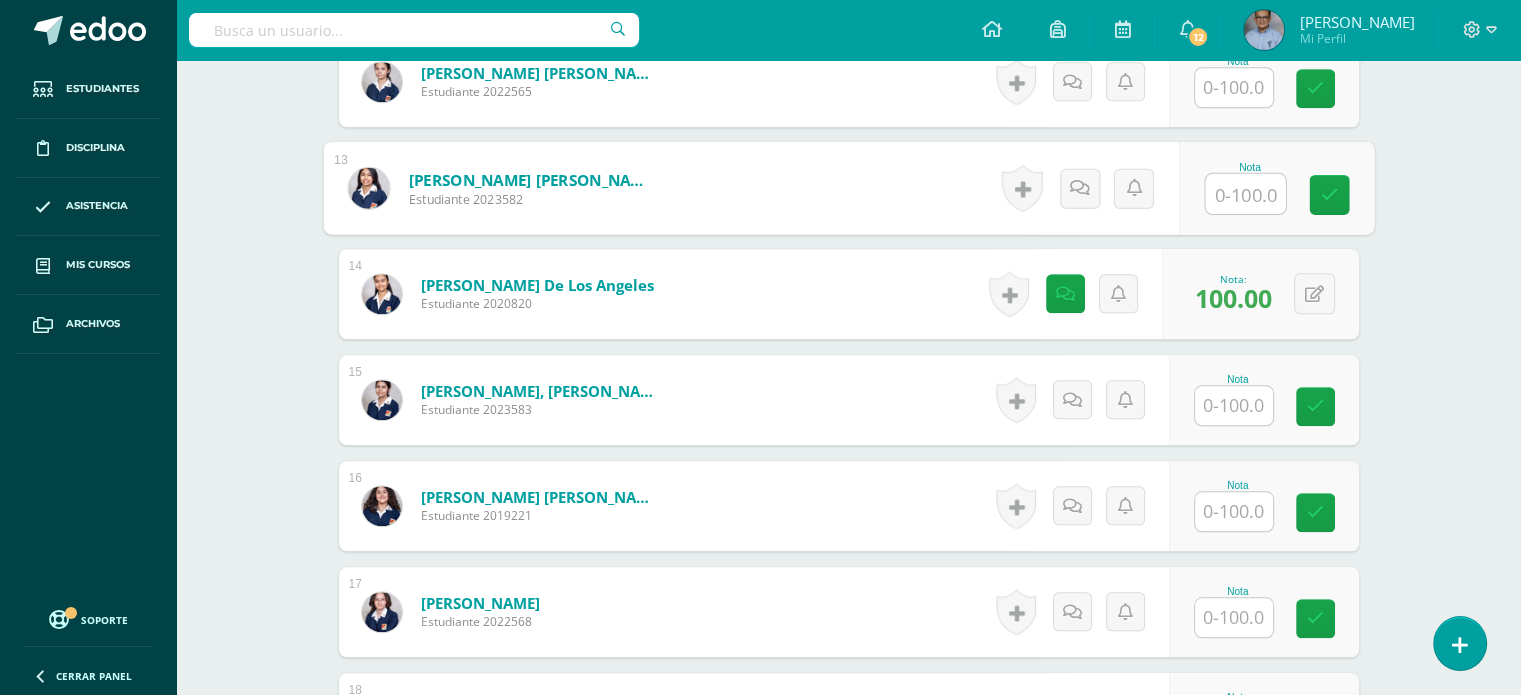 click at bounding box center (1245, 194) 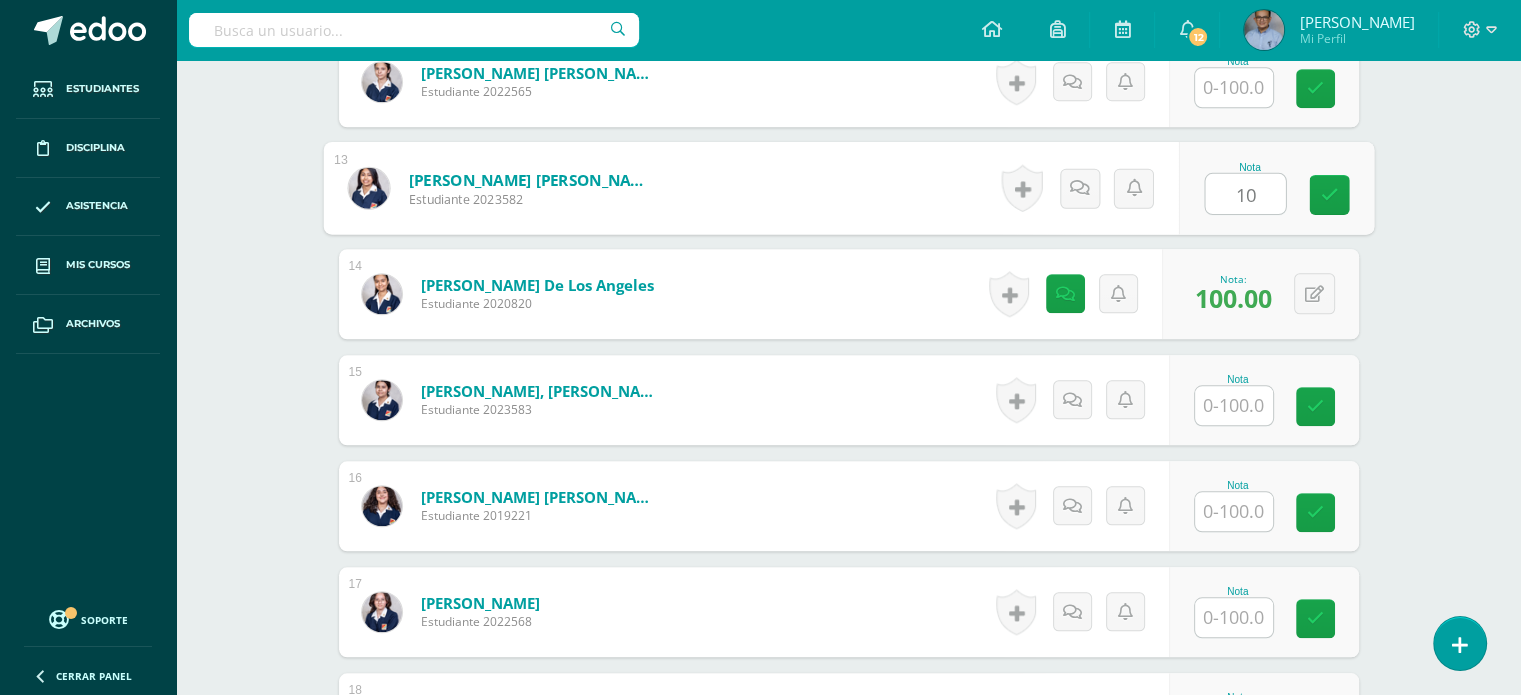 type on "100" 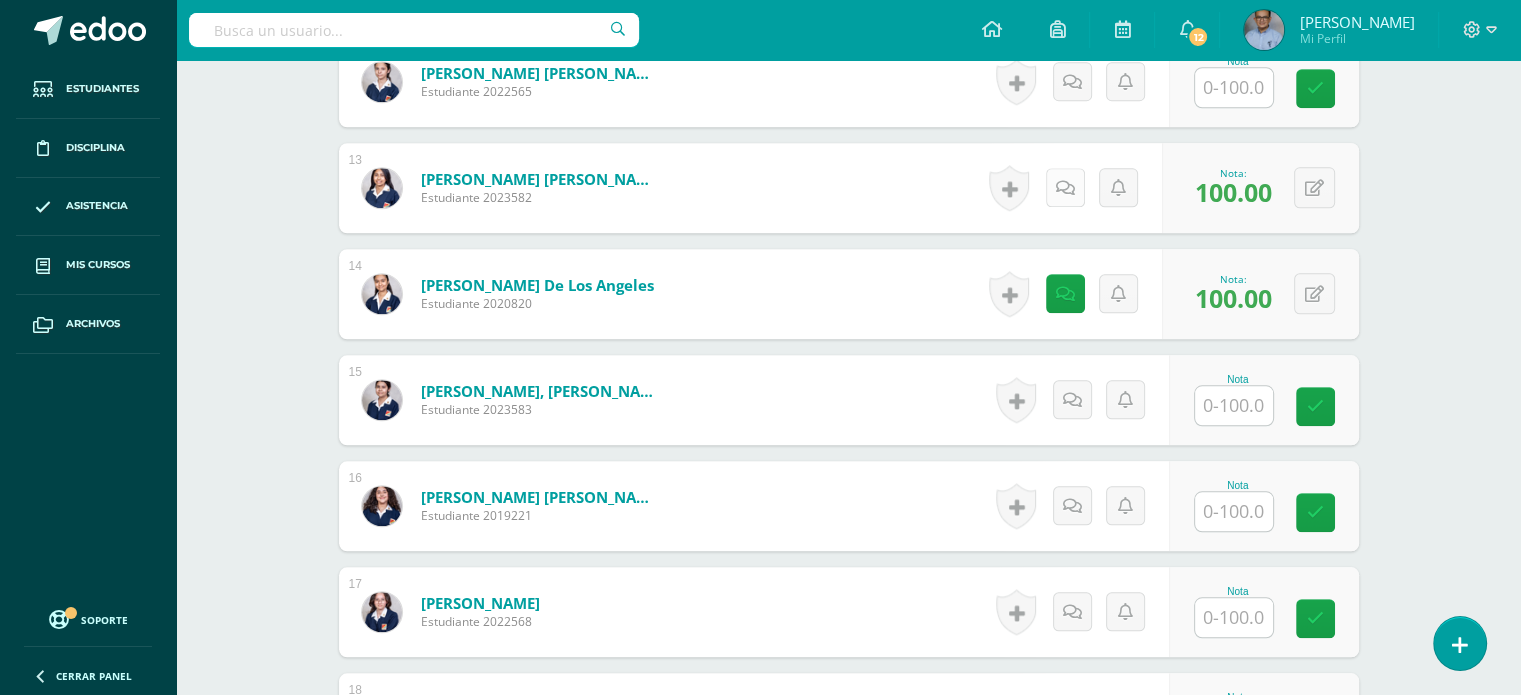click at bounding box center [1065, 187] 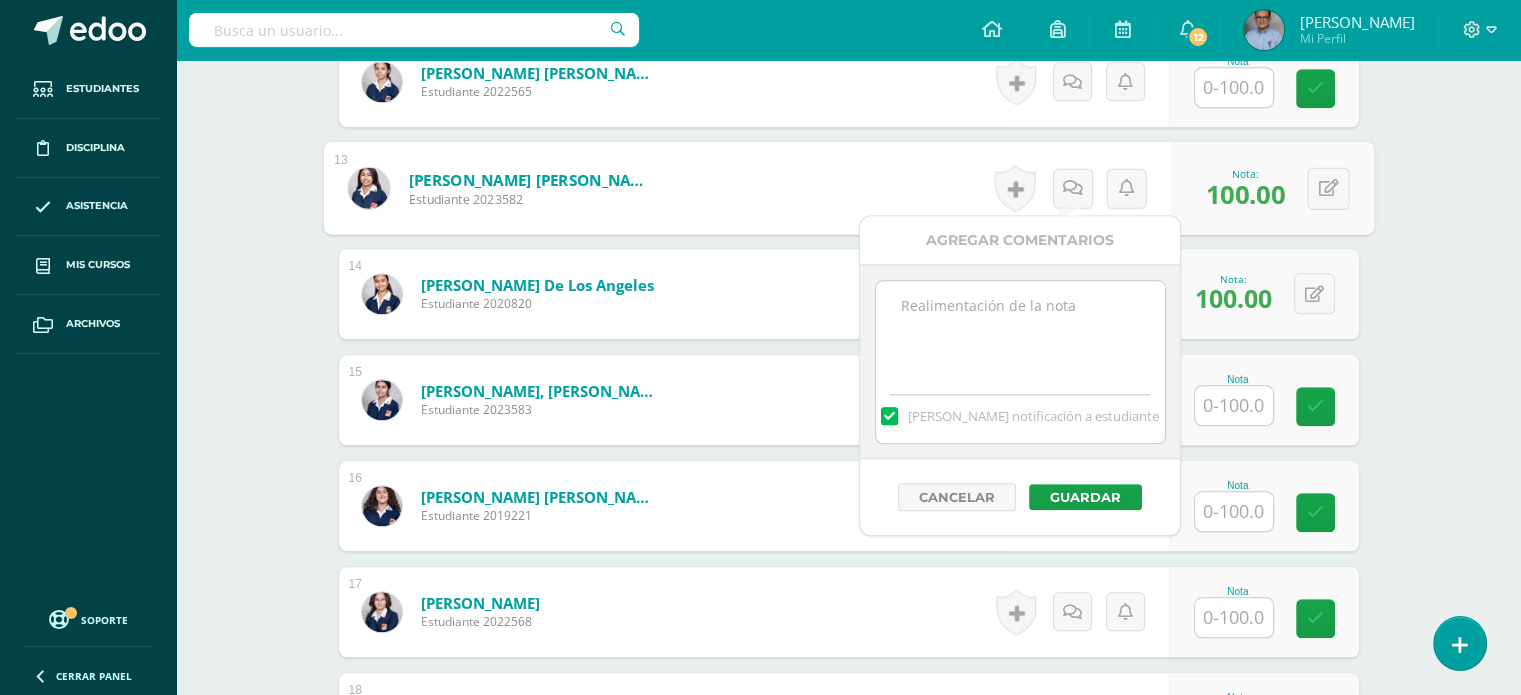 click at bounding box center (1020, 331) 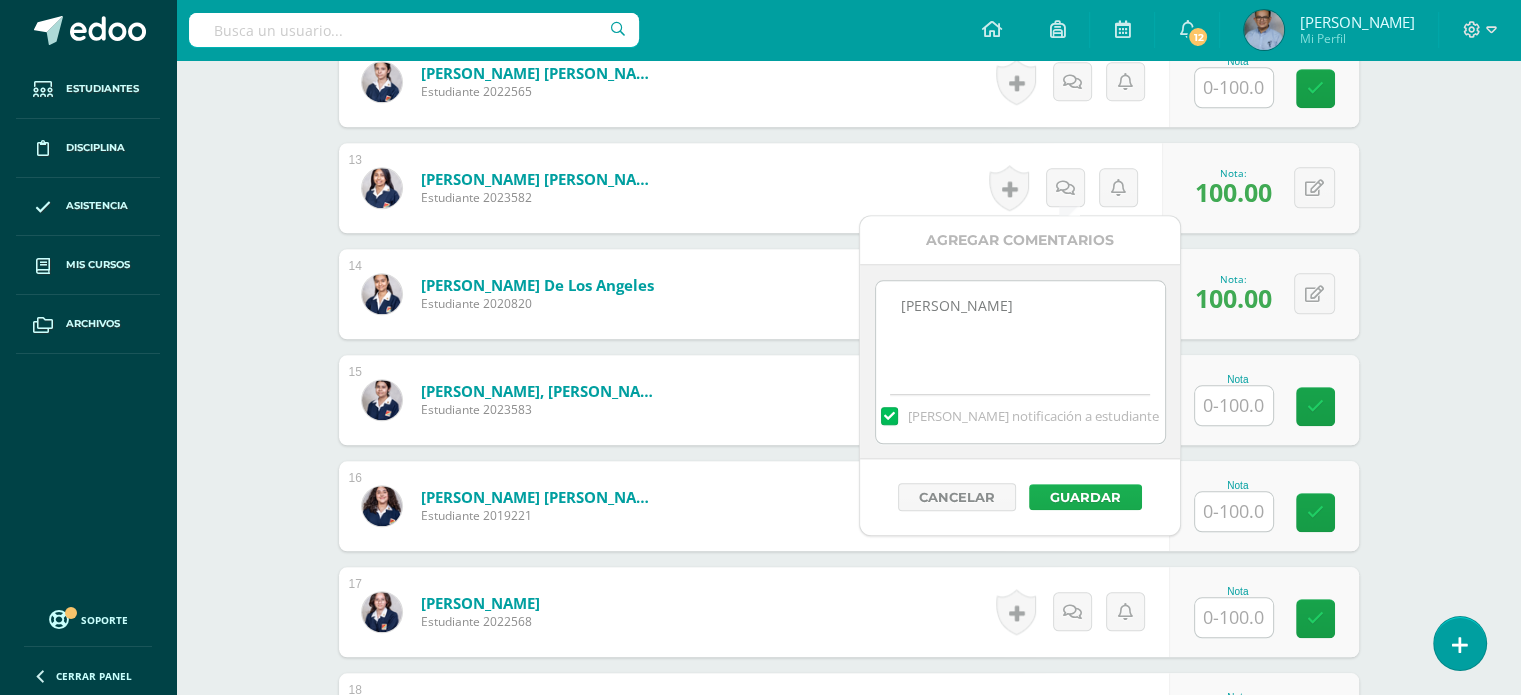 type on "[PERSON_NAME]" 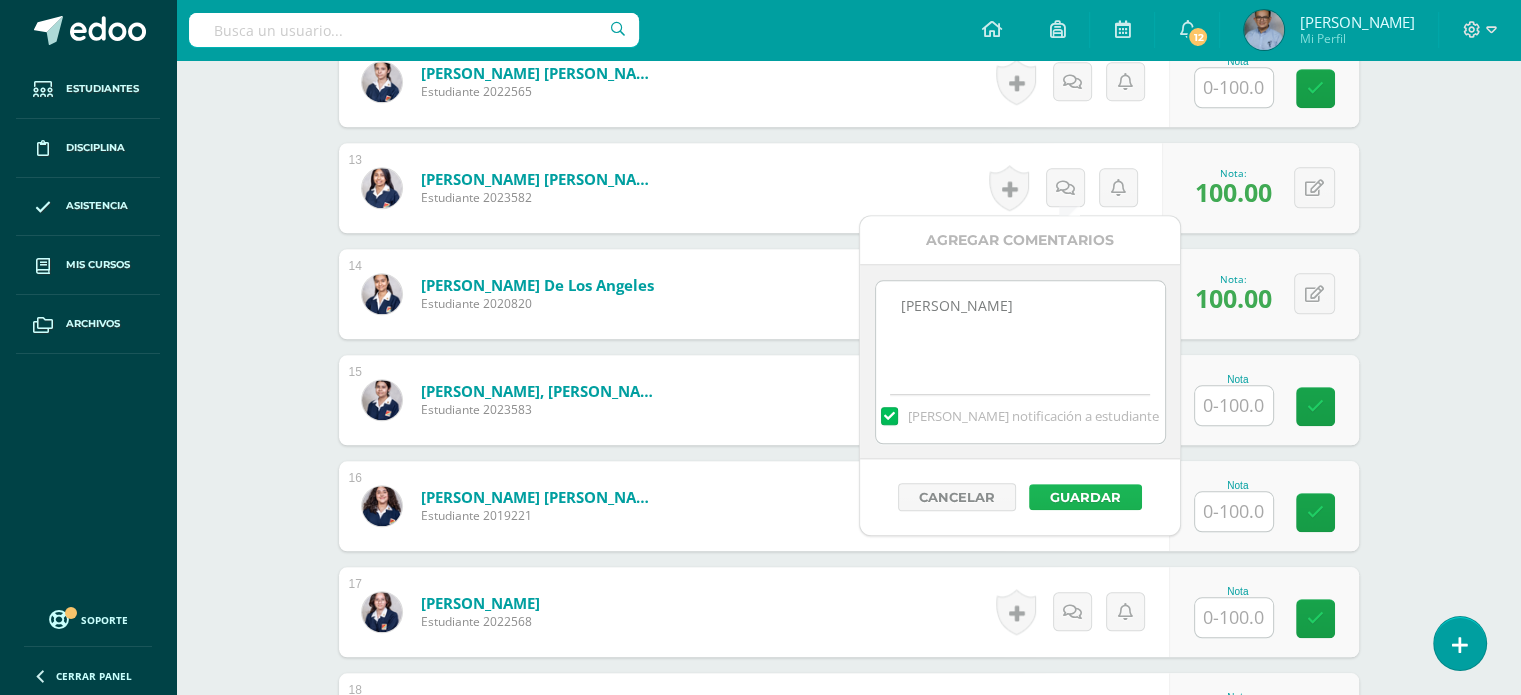 click on "Guardar" at bounding box center (1085, 497) 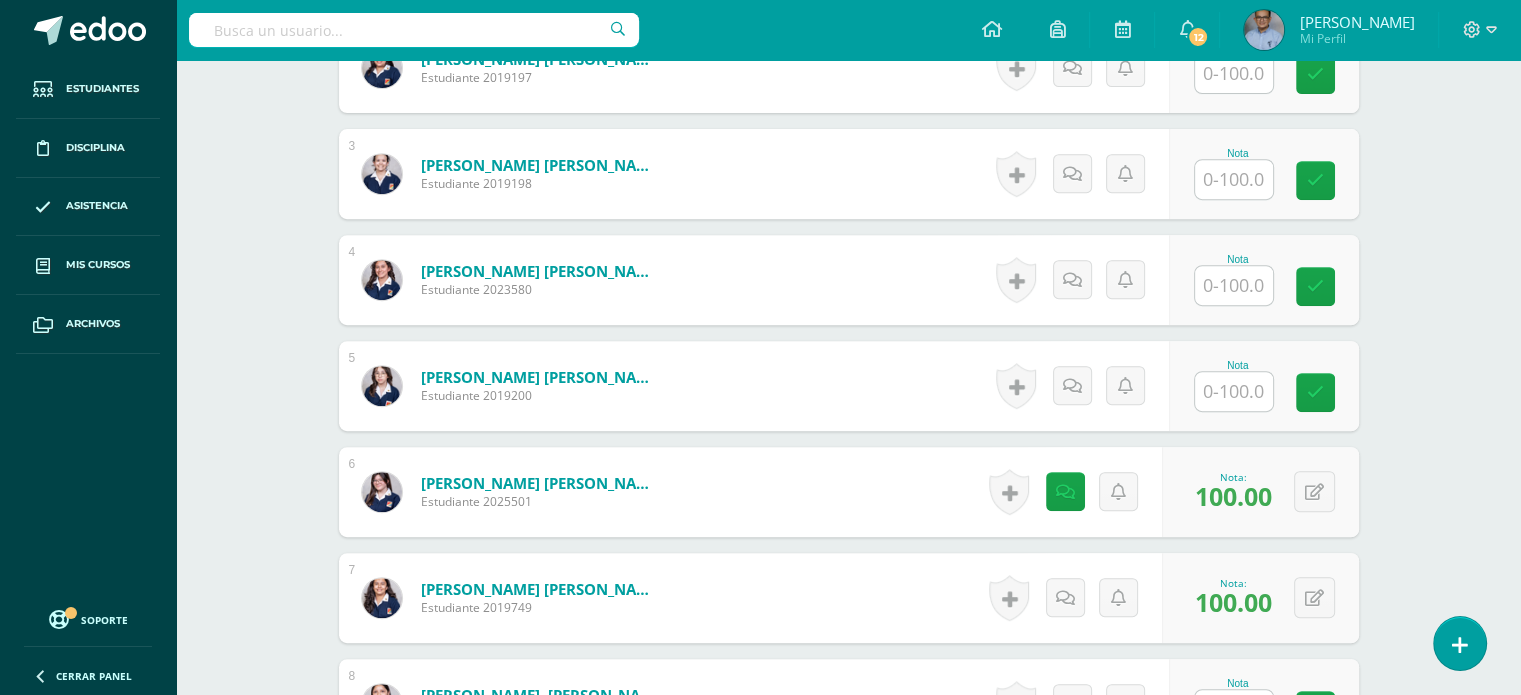 scroll, scrollTop: 821, scrollLeft: 0, axis: vertical 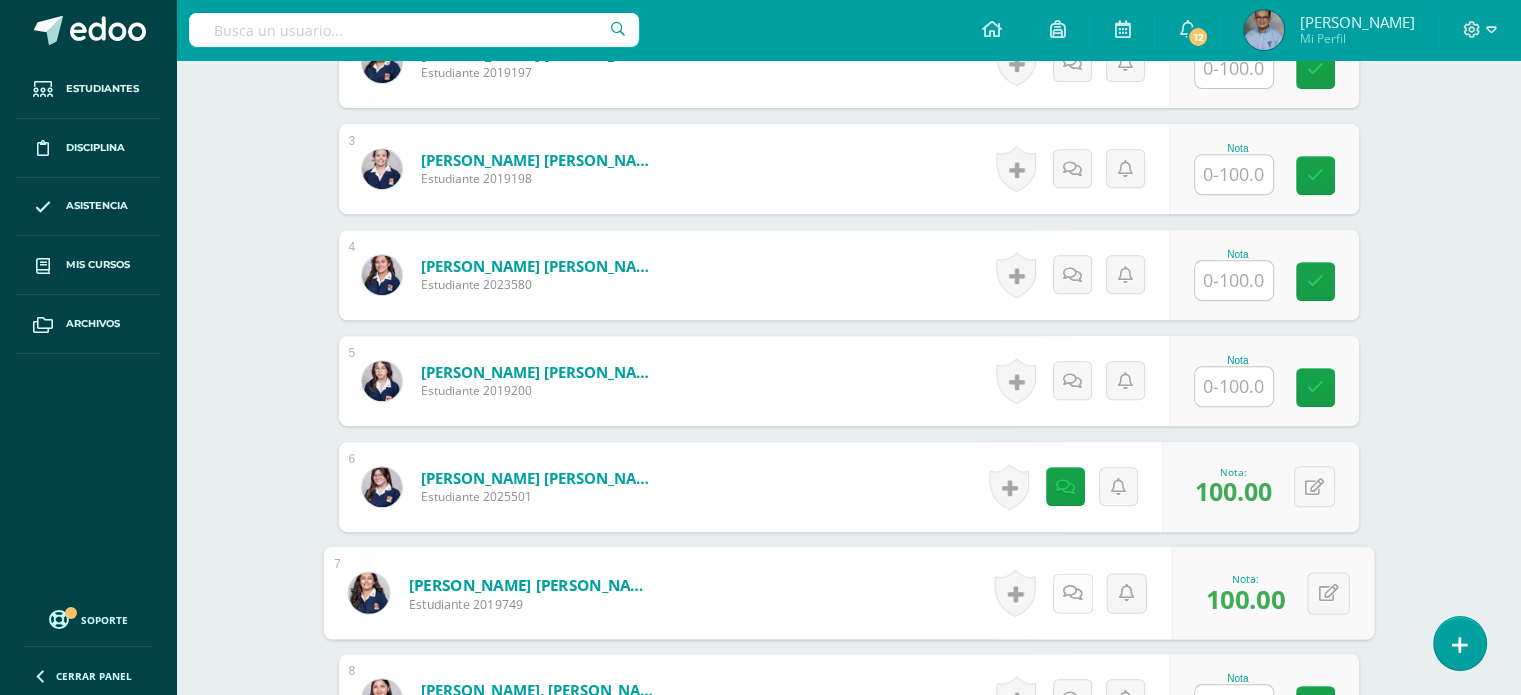 click at bounding box center (1072, 593) 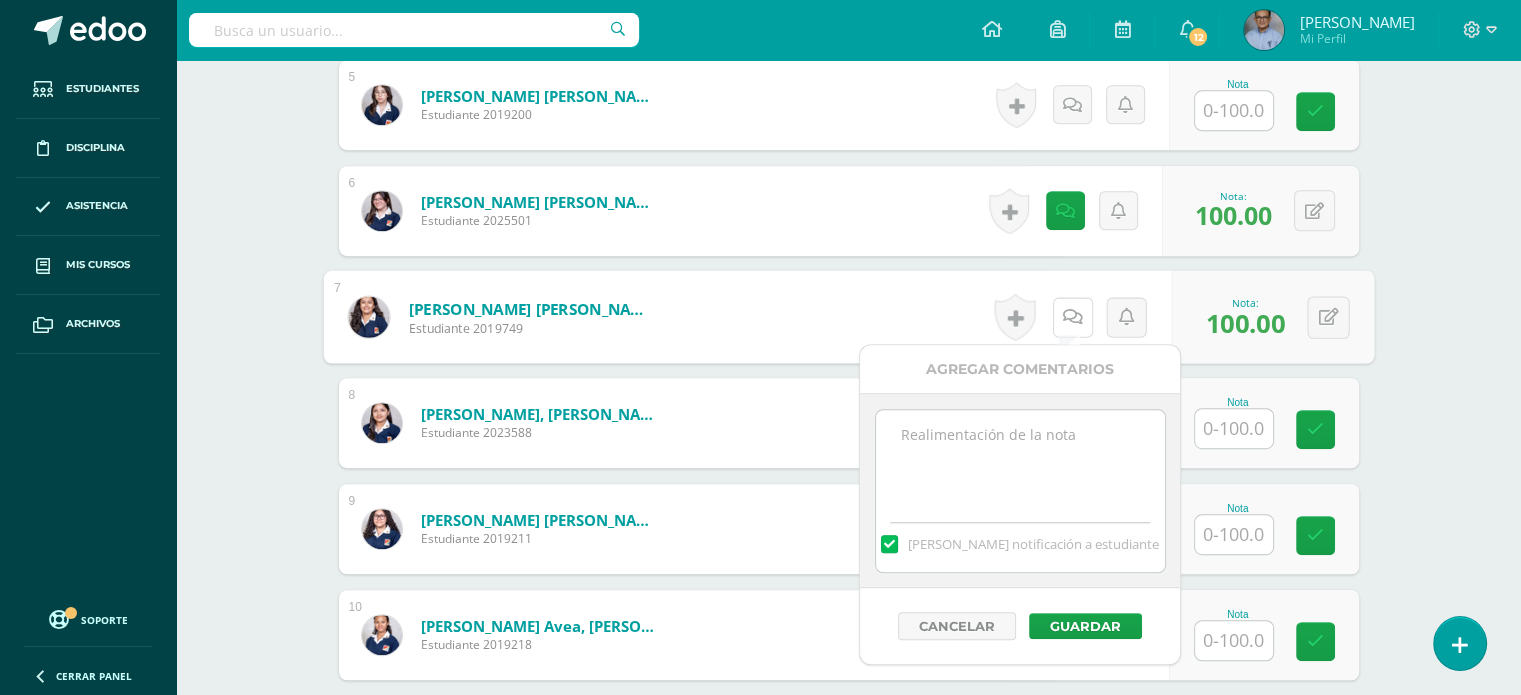 scroll, scrollTop: 1114, scrollLeft: 0, axis: vertical 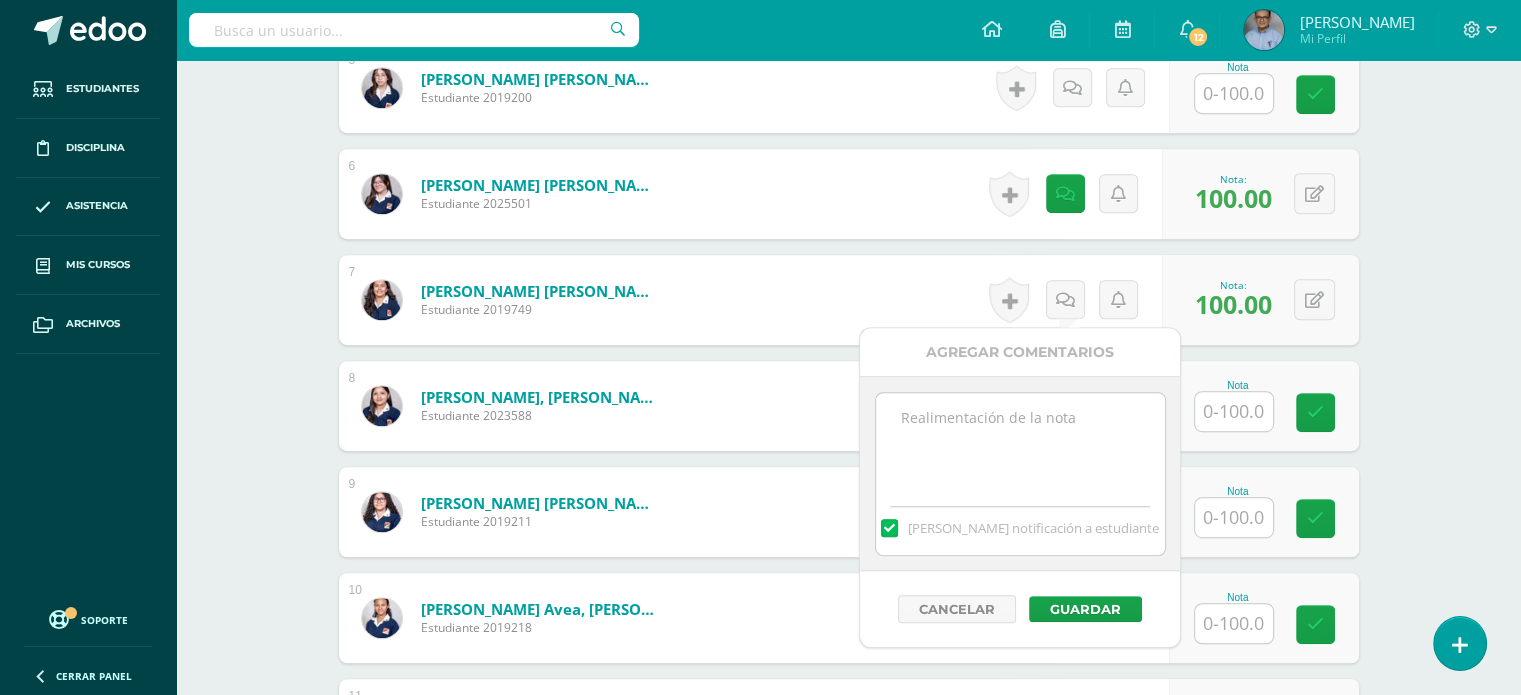 click at bounding box center (1020, 443) 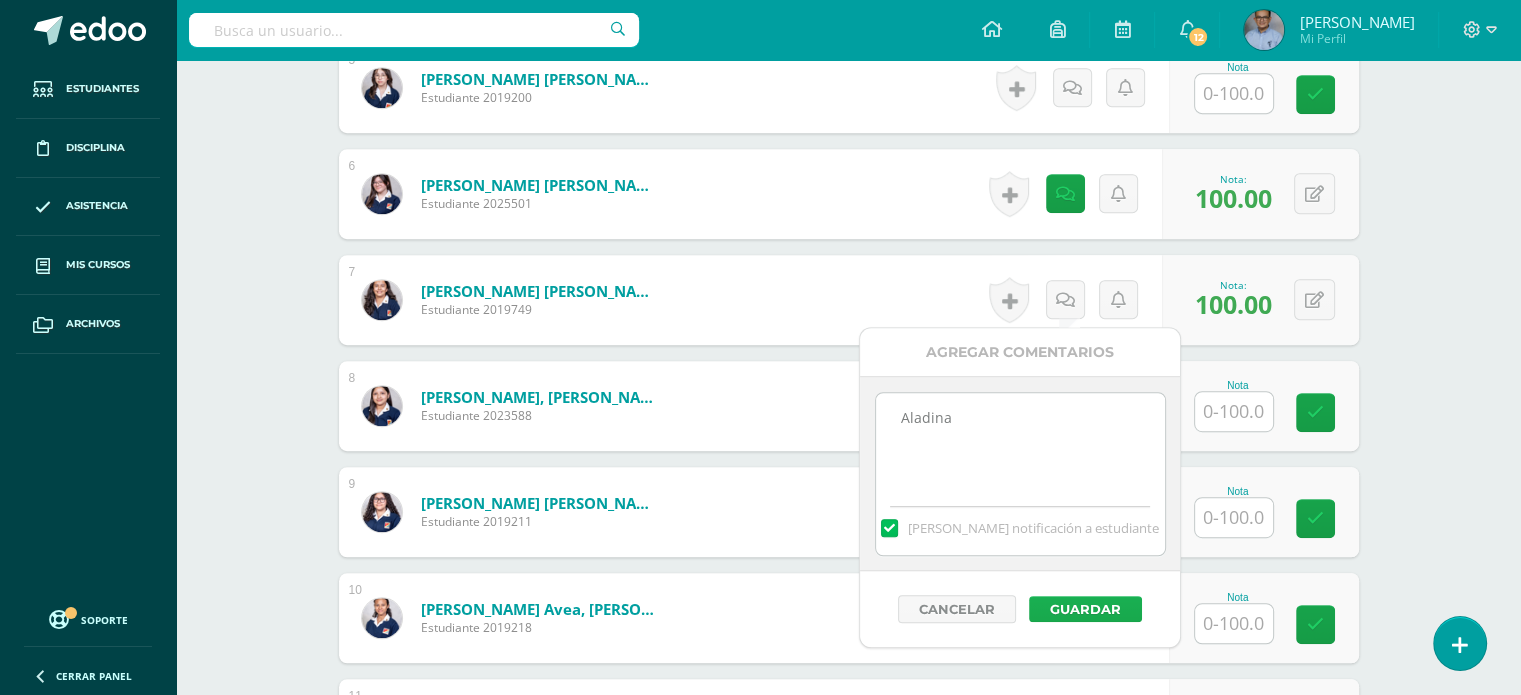 type on "Aladina" 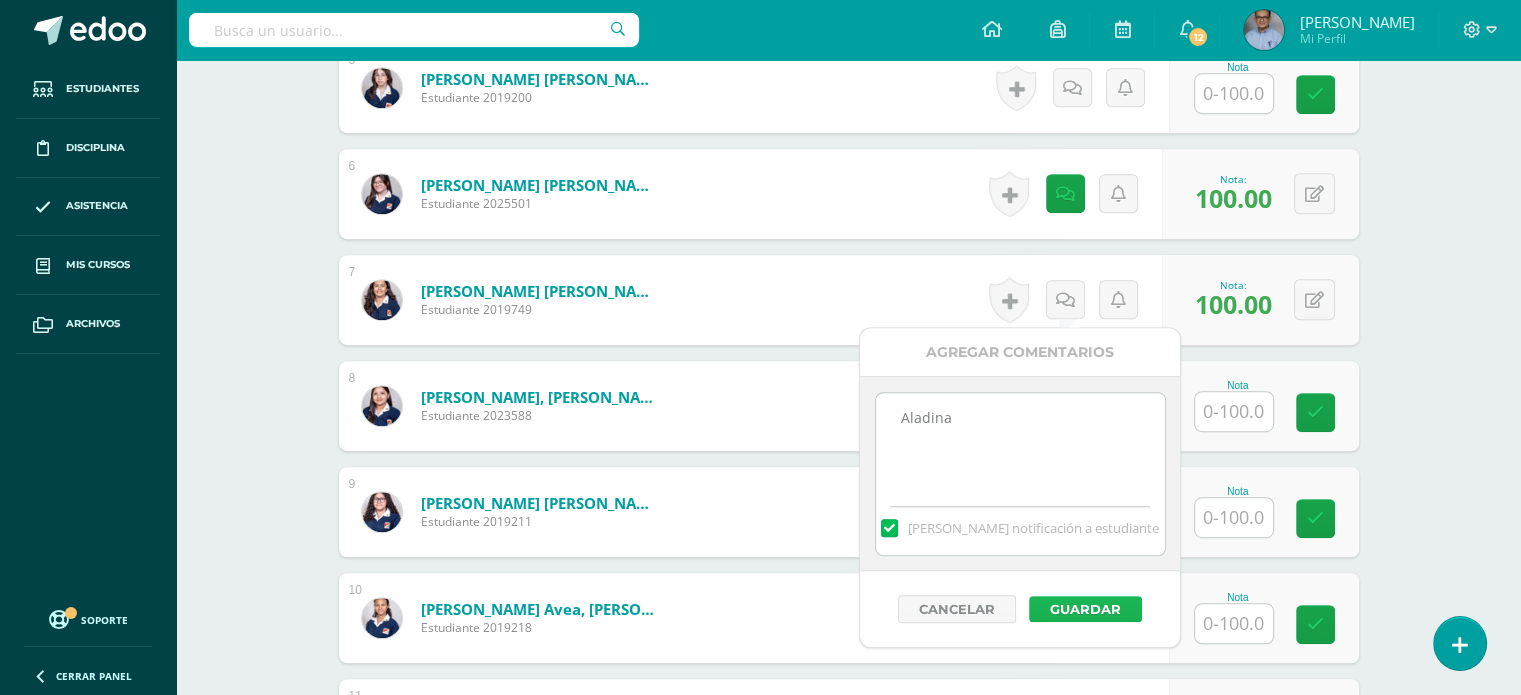 click on "Guardar" at bounding box center [1085, 609] 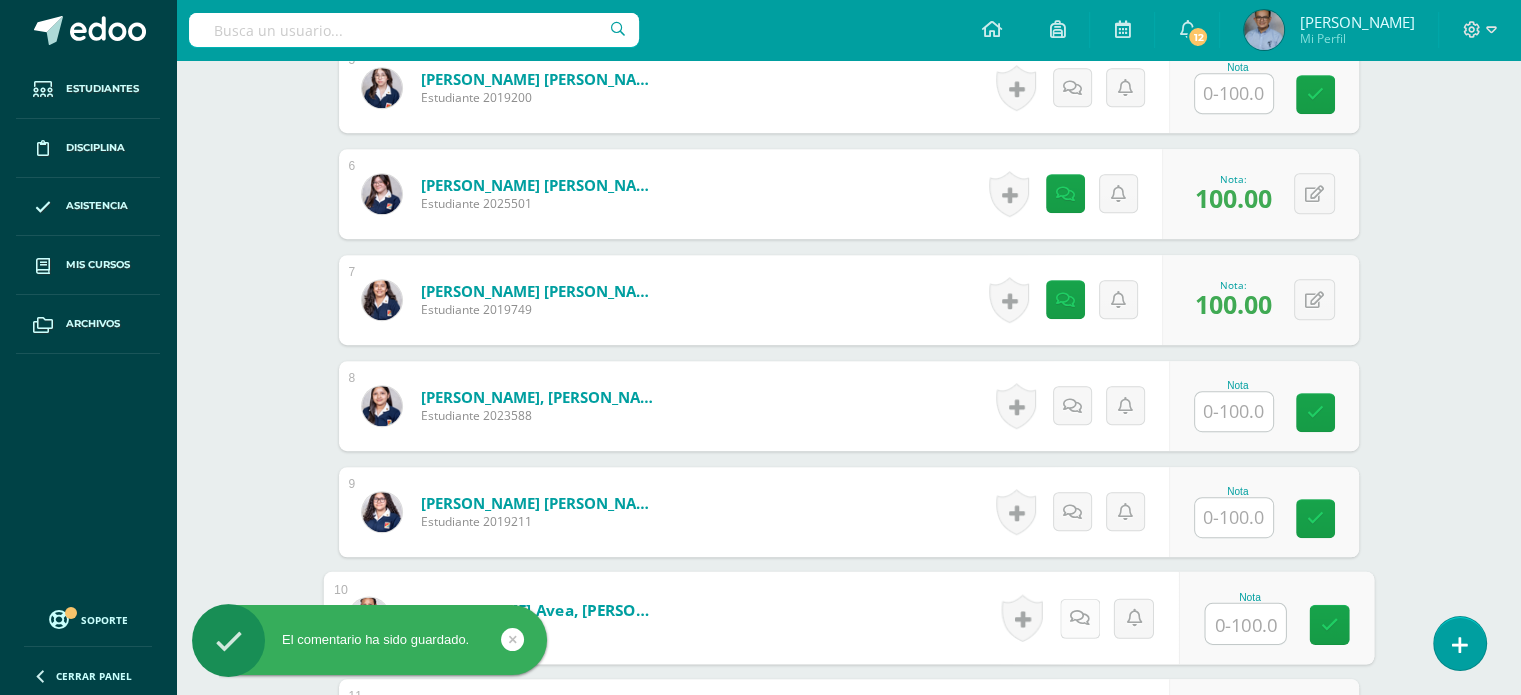 click at bounding box center (1079, 618) 